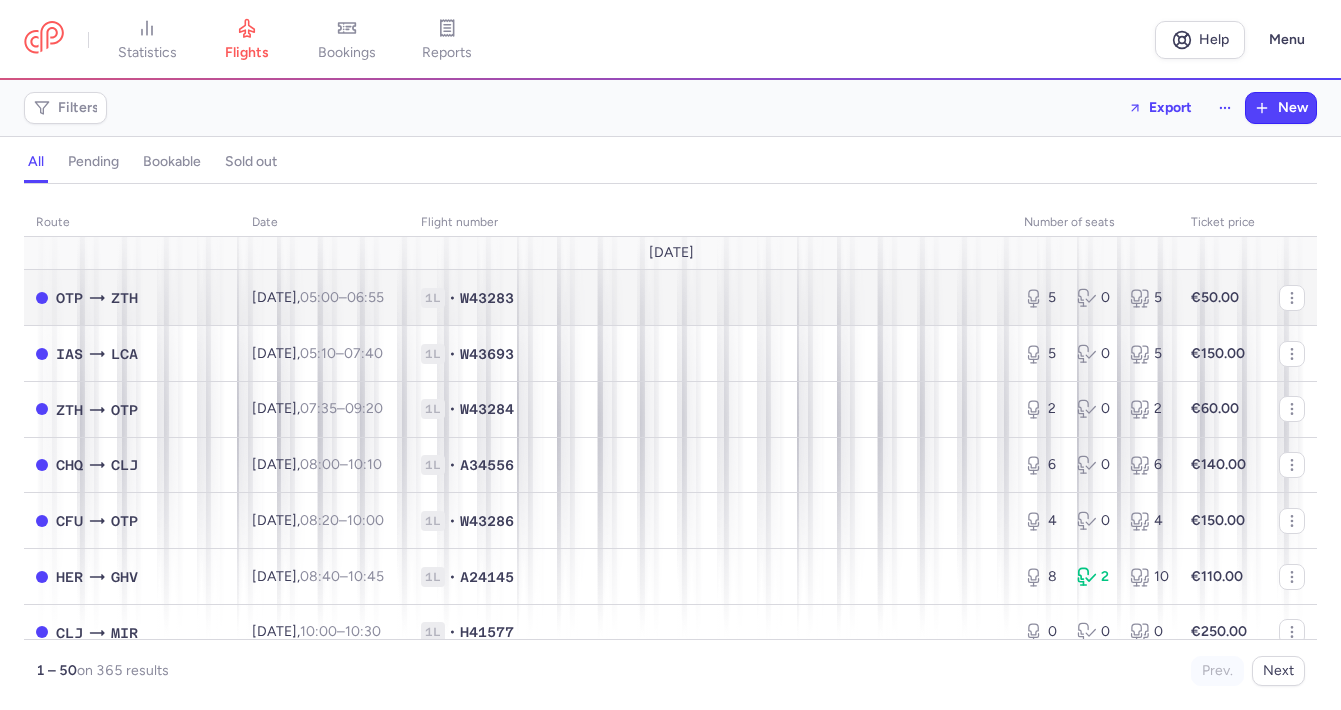 scroll, scrollTop: 0, scrollLeft: 0, axis: both 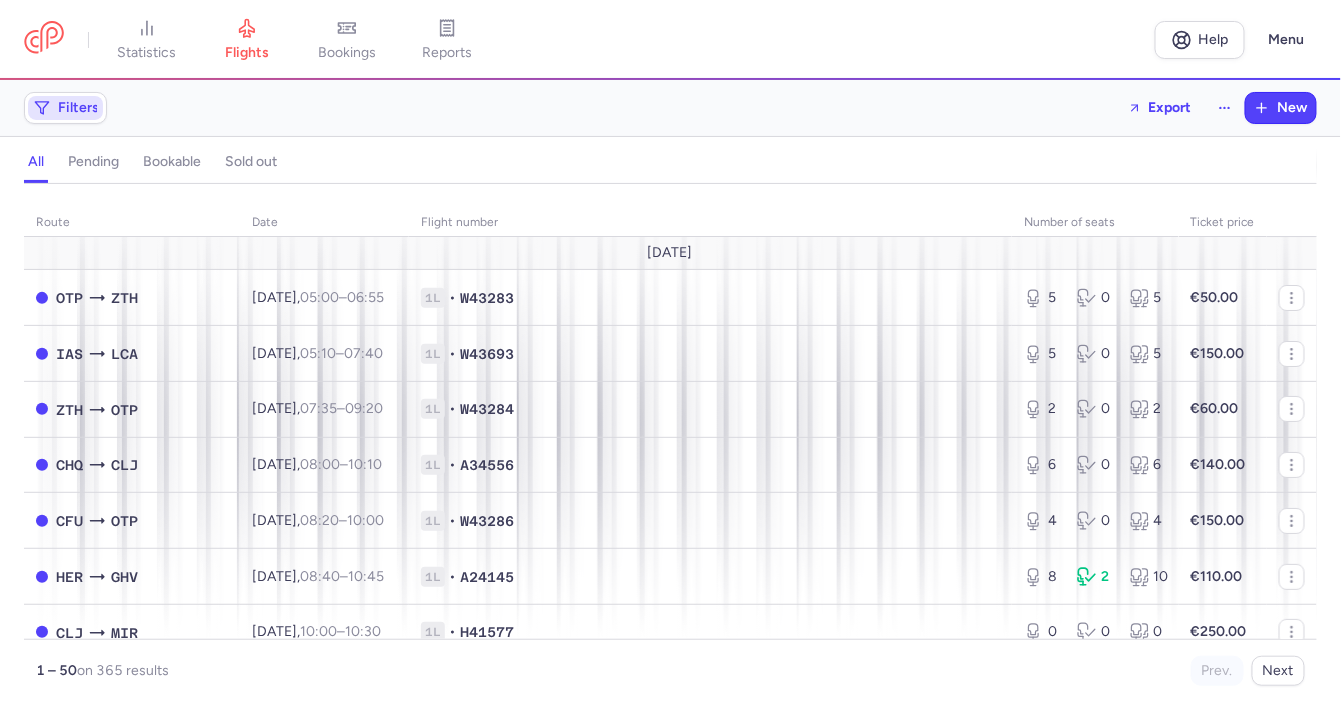 click on "Filters" at bounding box center [78, 108] 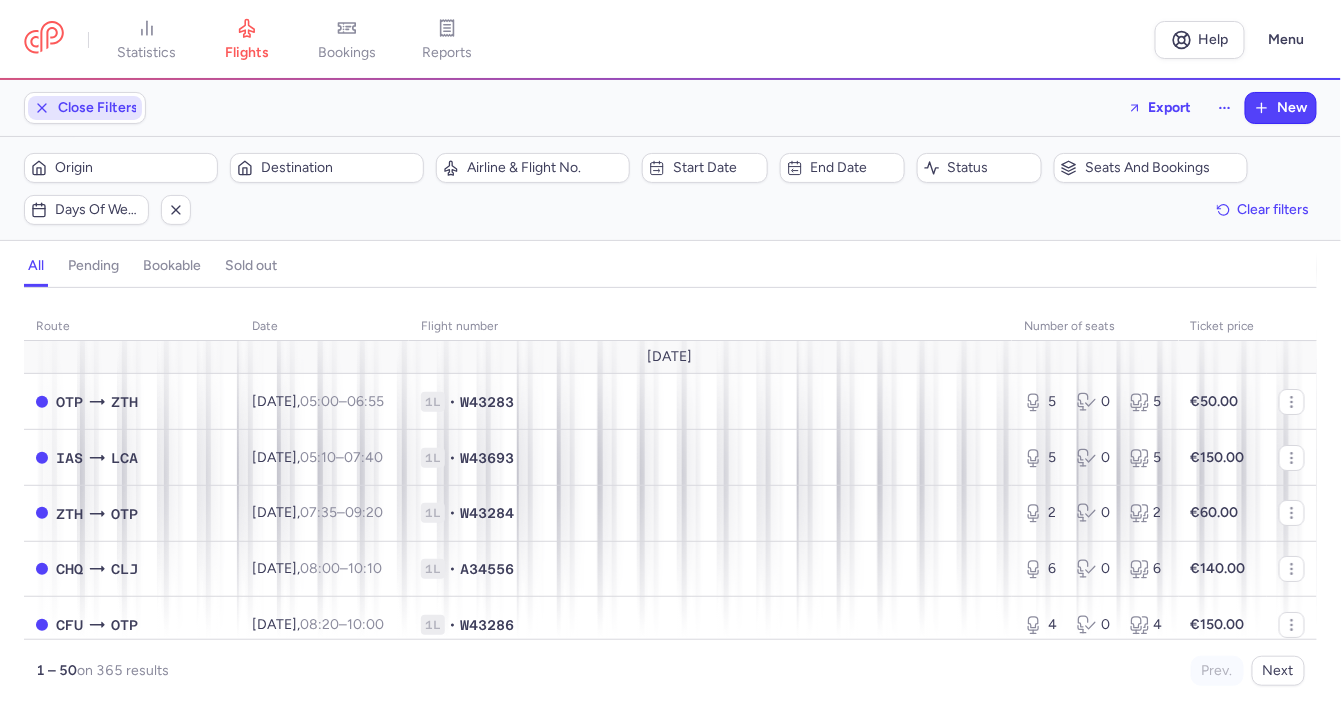 scroll, scrollTop: 0, scrollLeft: 0, axis: both 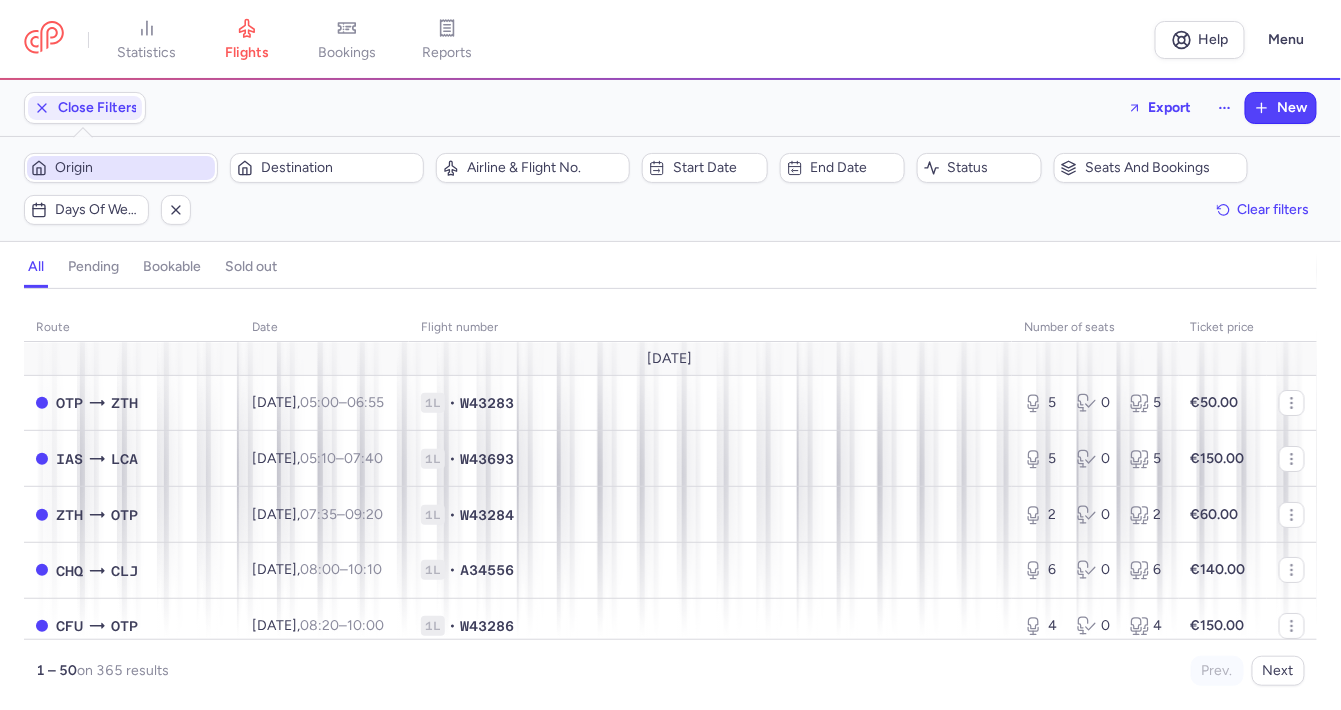 click on "Origin" at bounding box center (133, 168) 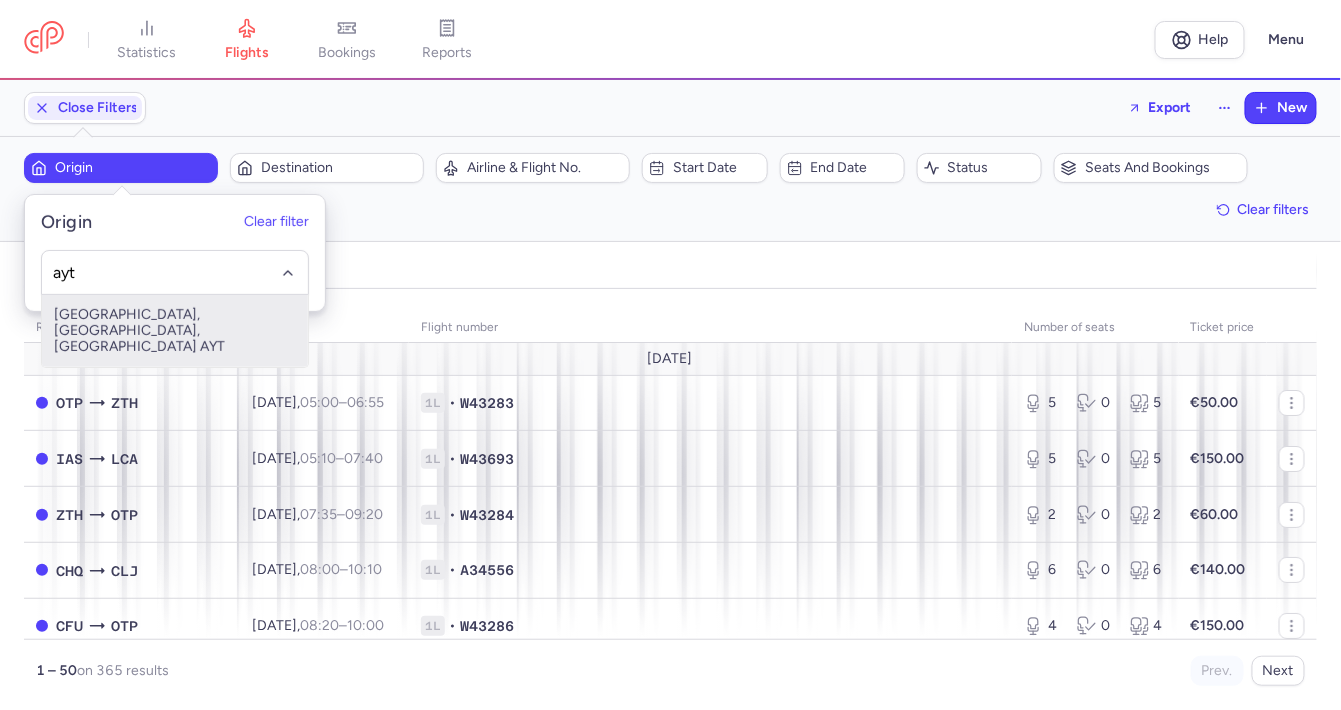 click on "[GEOGRAPHIC_DATA], [GEOGRAPHIC_DATA], [GEOGRAPHIC_DATA] AYT" at bounding box center (175, 331) 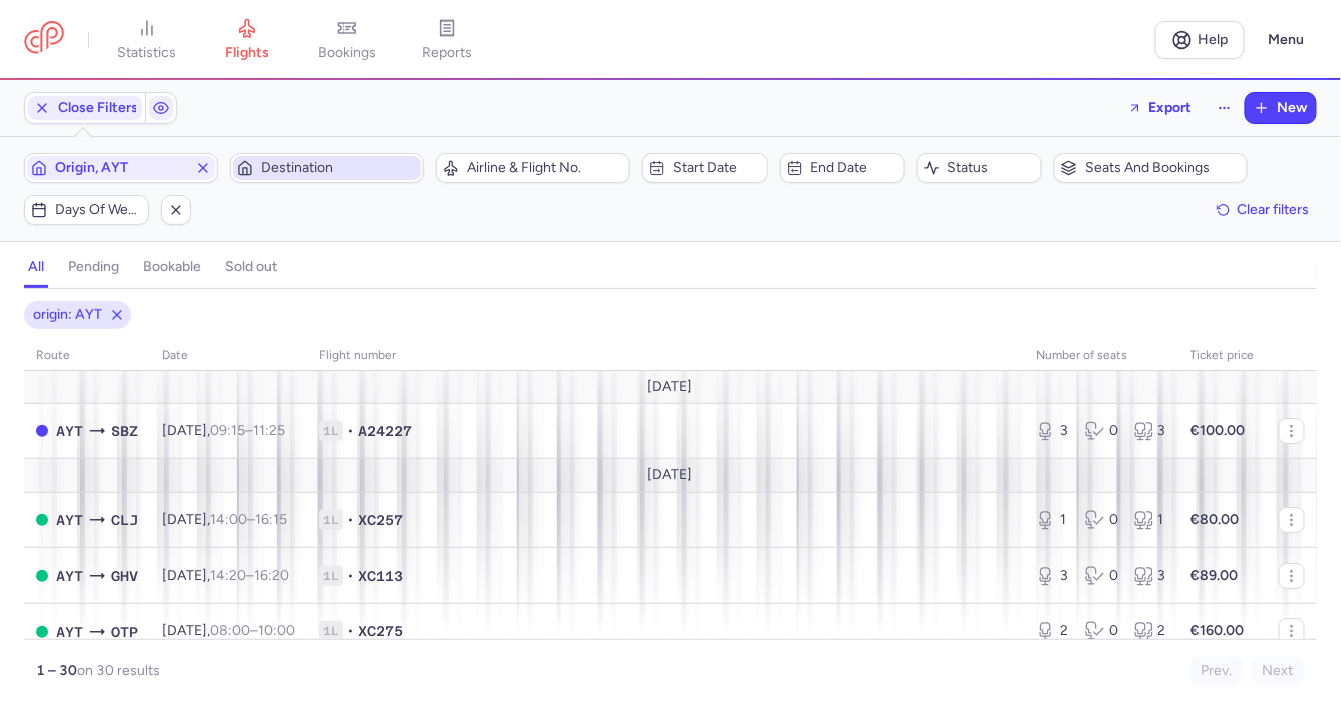 click on "Destination" at bounding box center [339, 168] 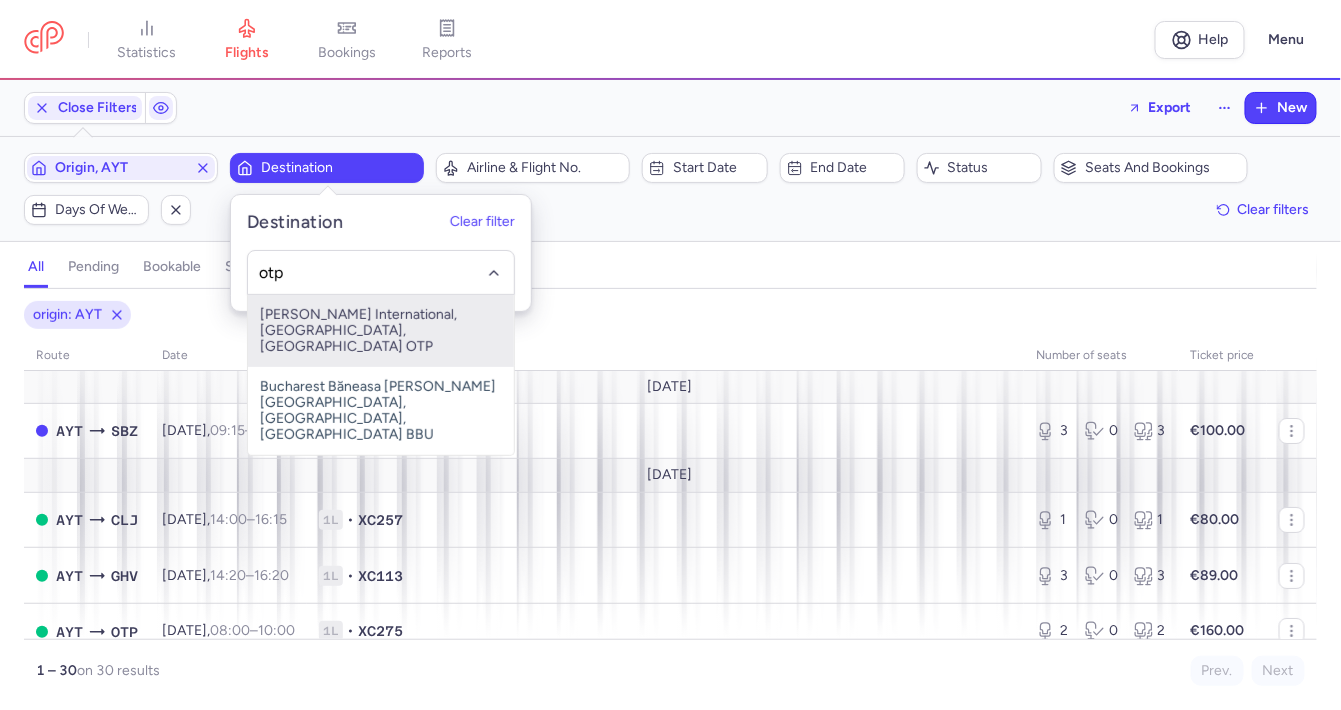 click on "[PERSON_NAME] International, [GEOGRAPHIC_DATA], [GEOGRAPHIC_DATA] OTP" at bounding box center [381, 331] 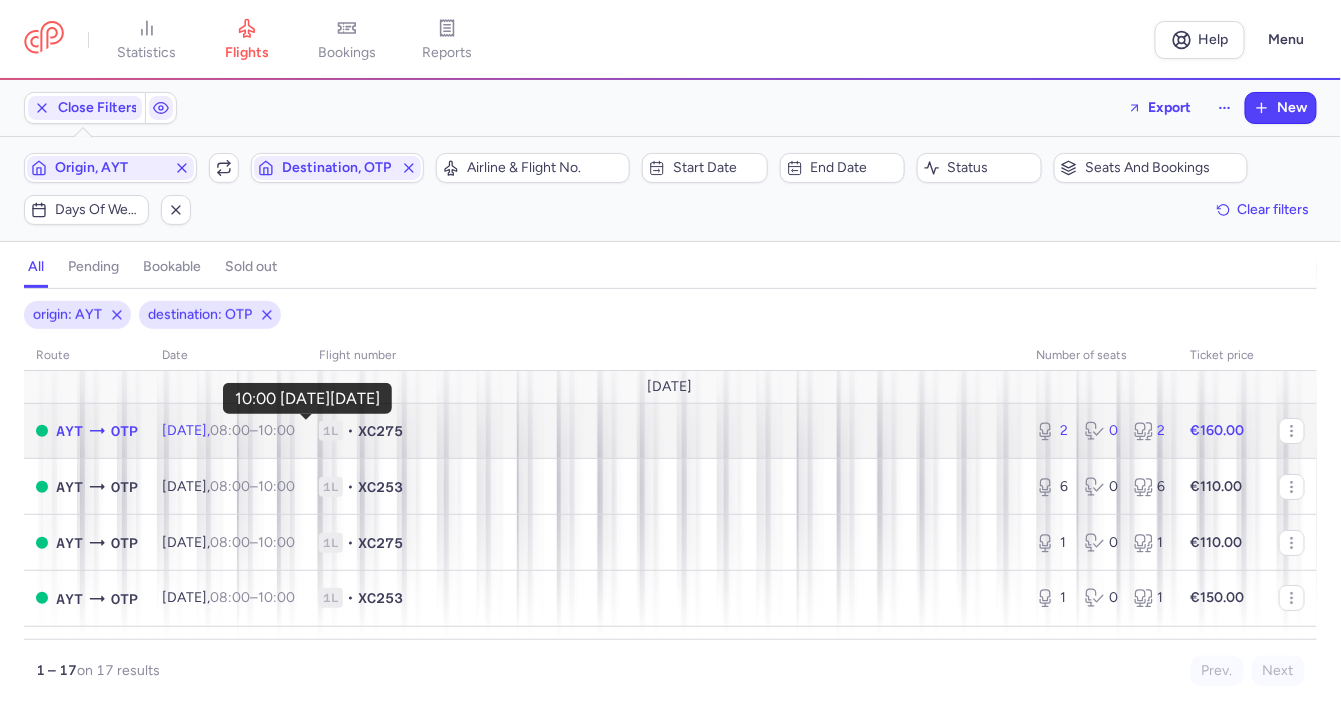 click on "10:00  +0" at bounding box center (276, 430) 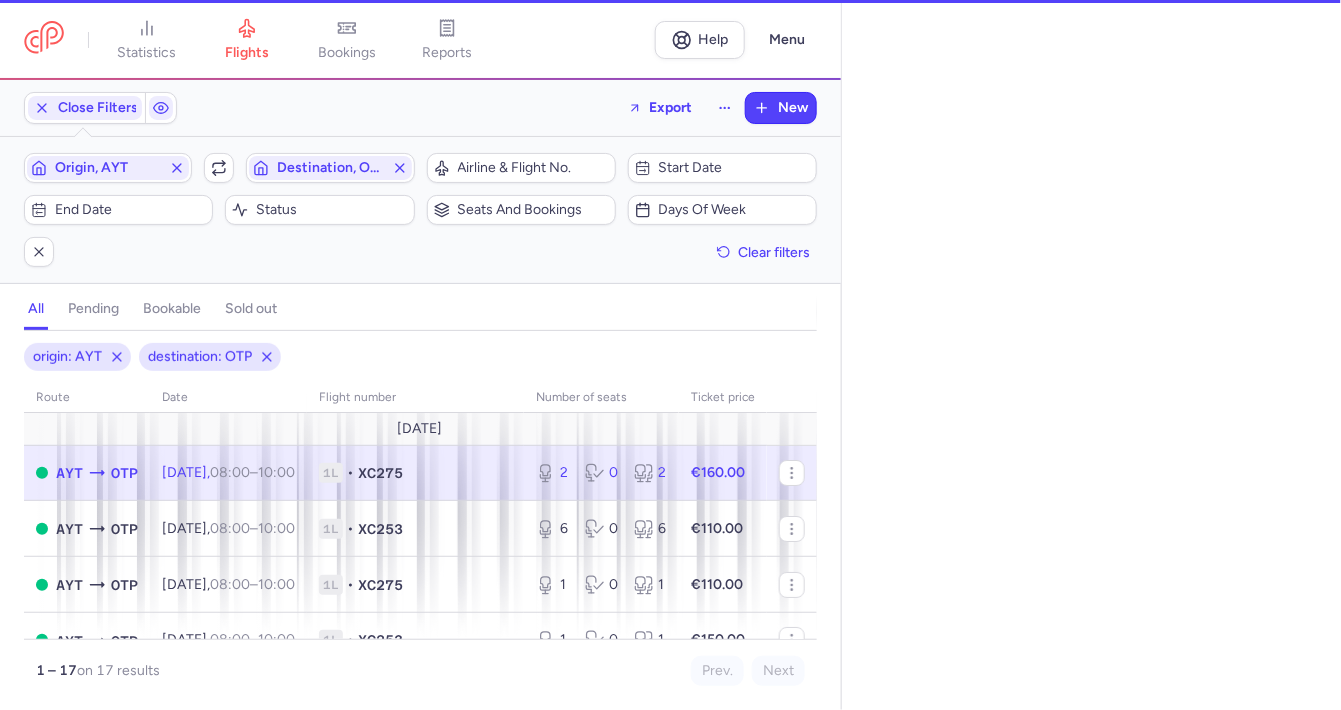 select on "days" 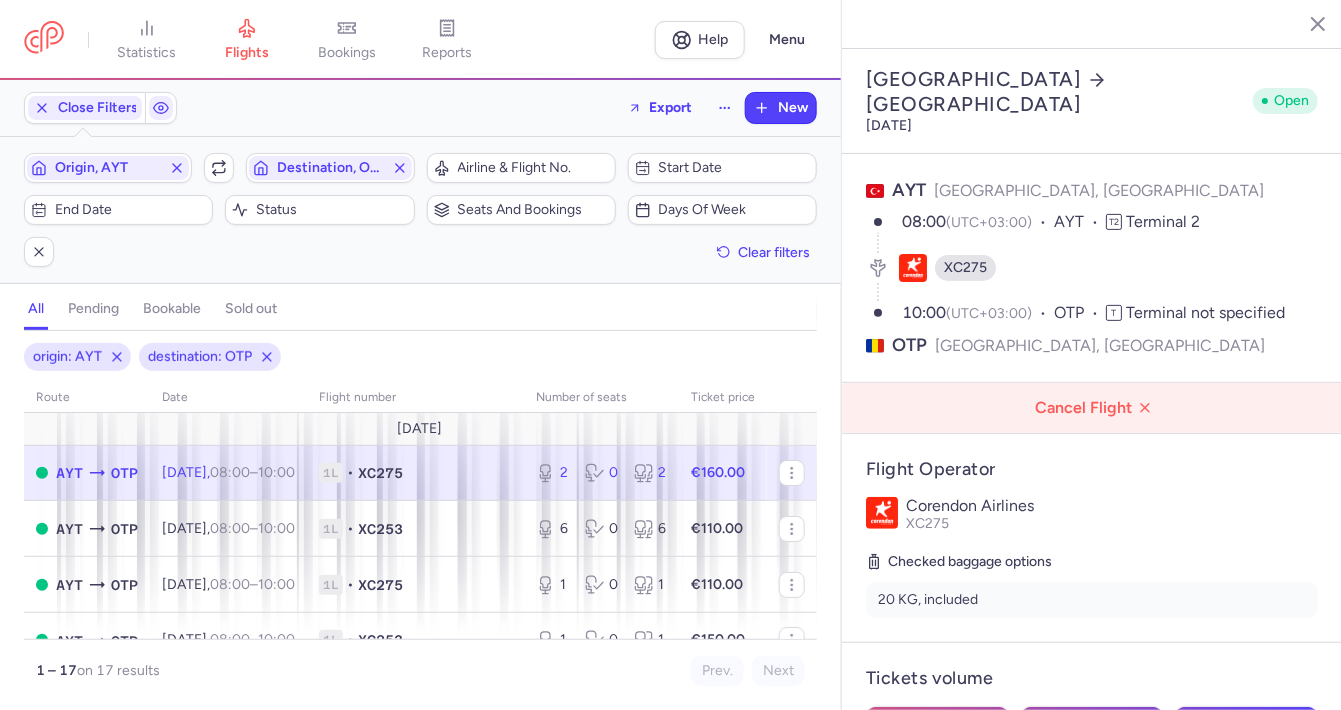 scroll, scrollTop: 666, scrollLeft: 0, axis: vertical 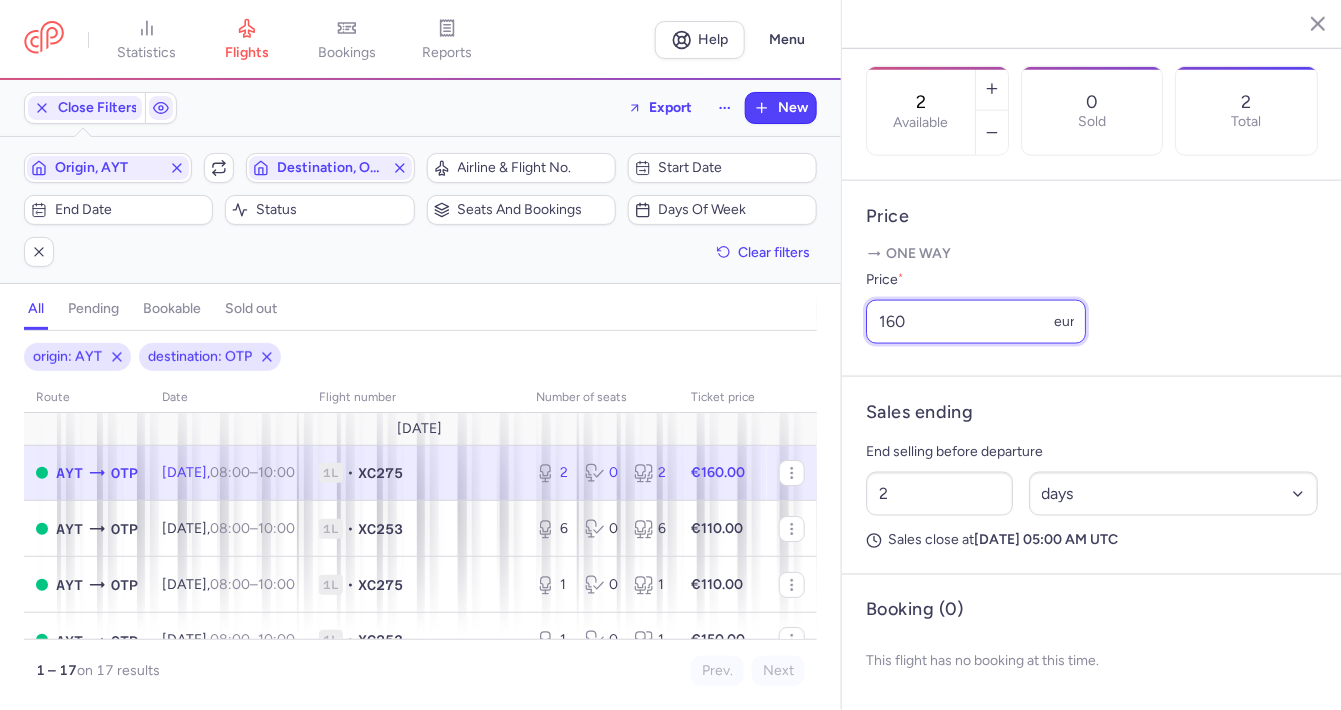 drag, startPoint x: 1029, startPoint y: 328, endPoint x: 725, endPoint y: 336, distance: 304.10526 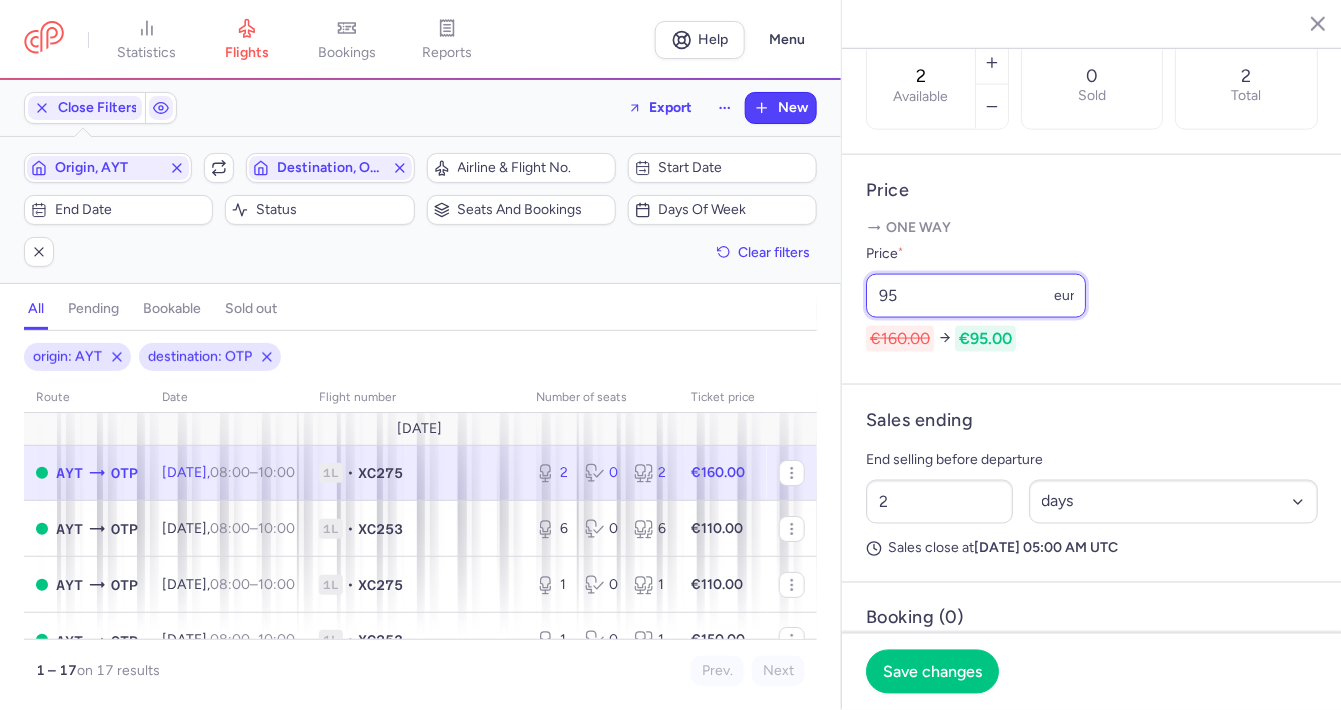 type on "95" 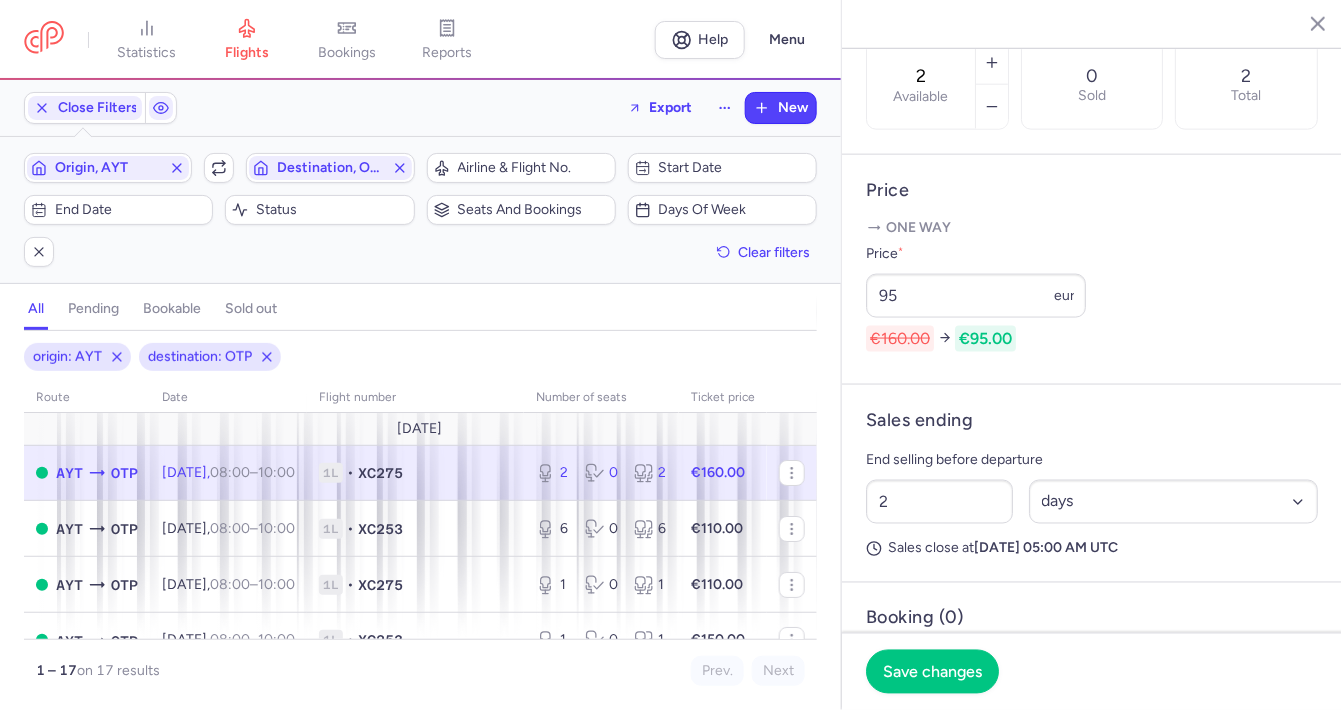 click on "Price  * 95 eur €160.00 €95.00" at bounding box center [1092, 297] 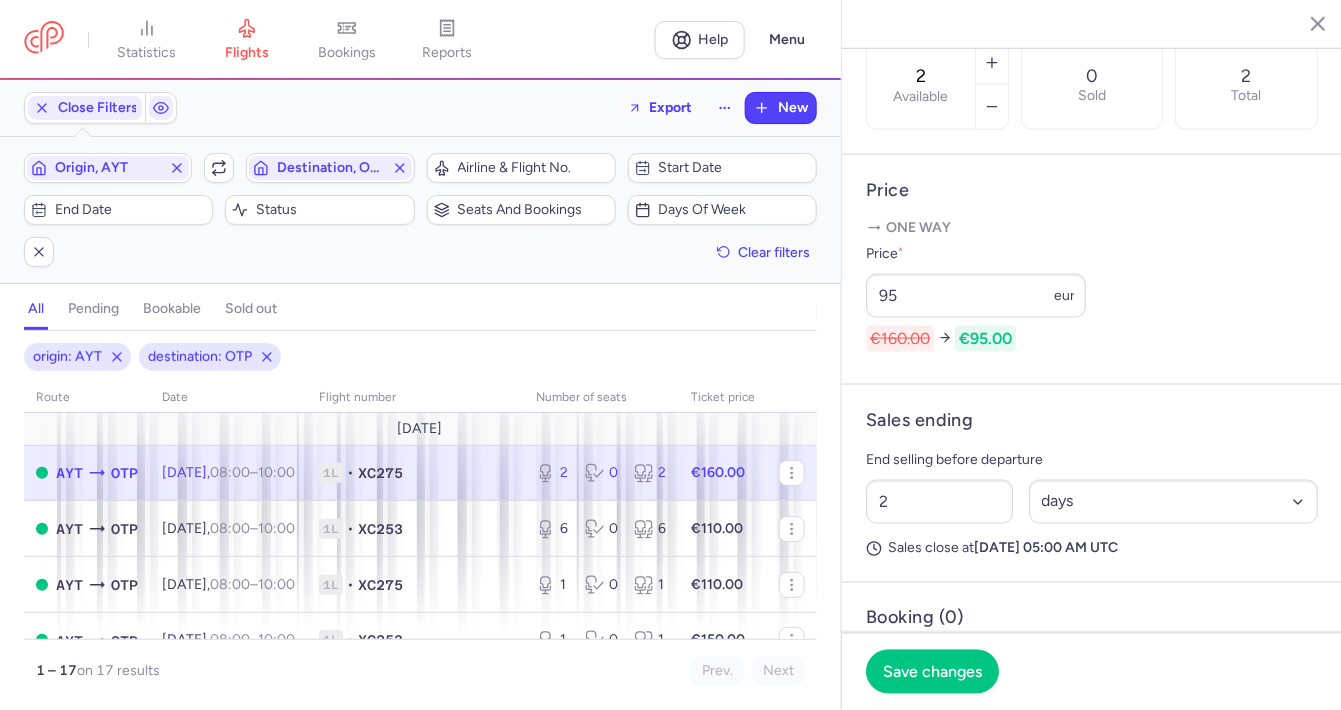 click on "Price  * 95 eur €160.00 €95.00" at bounding box center (1092, 297) 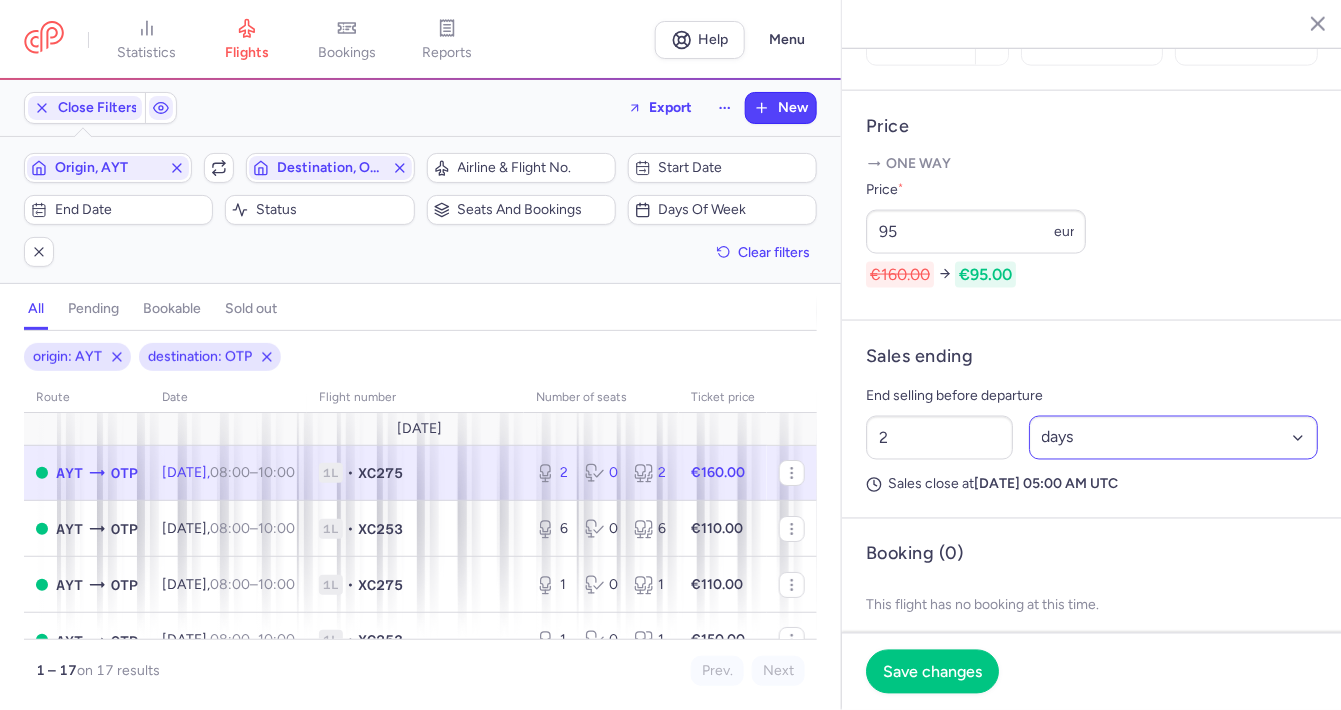 scroll, scrollTop: 777, scrollLeft: 0, axis: vertical 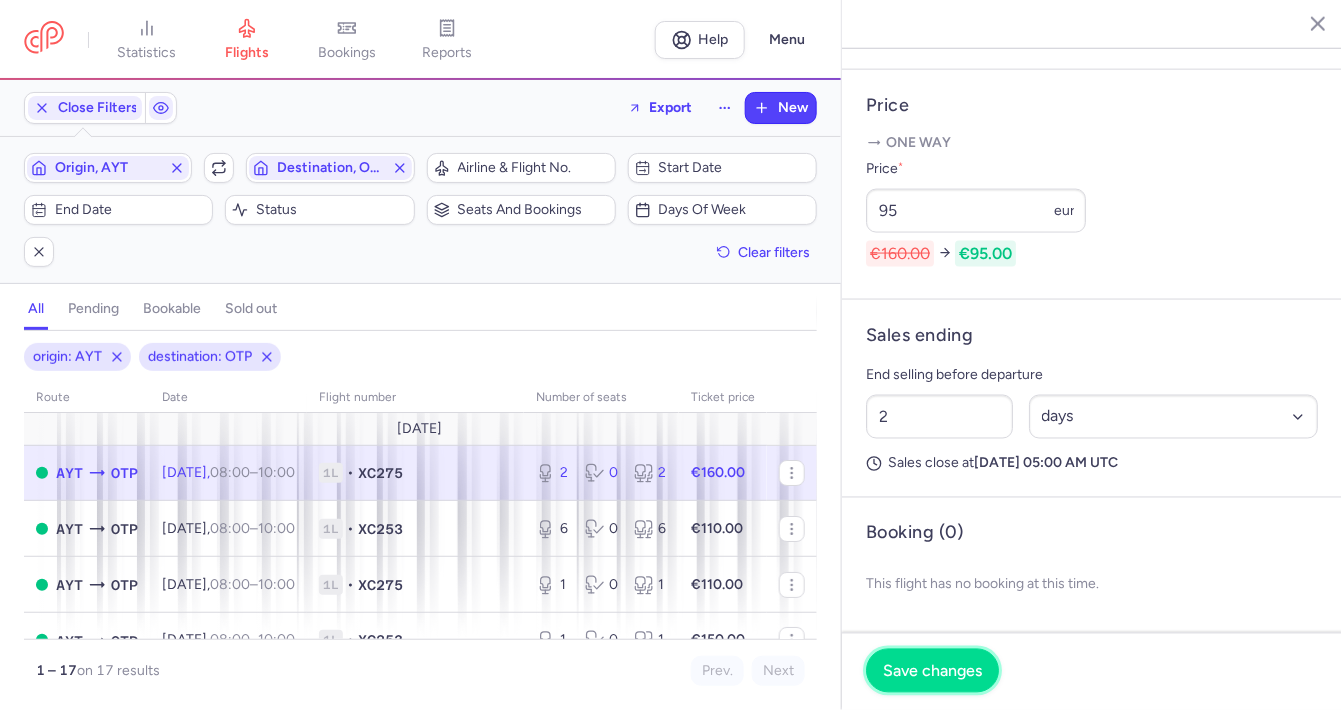 click on "Save changes" at bounding box center (932, 671) 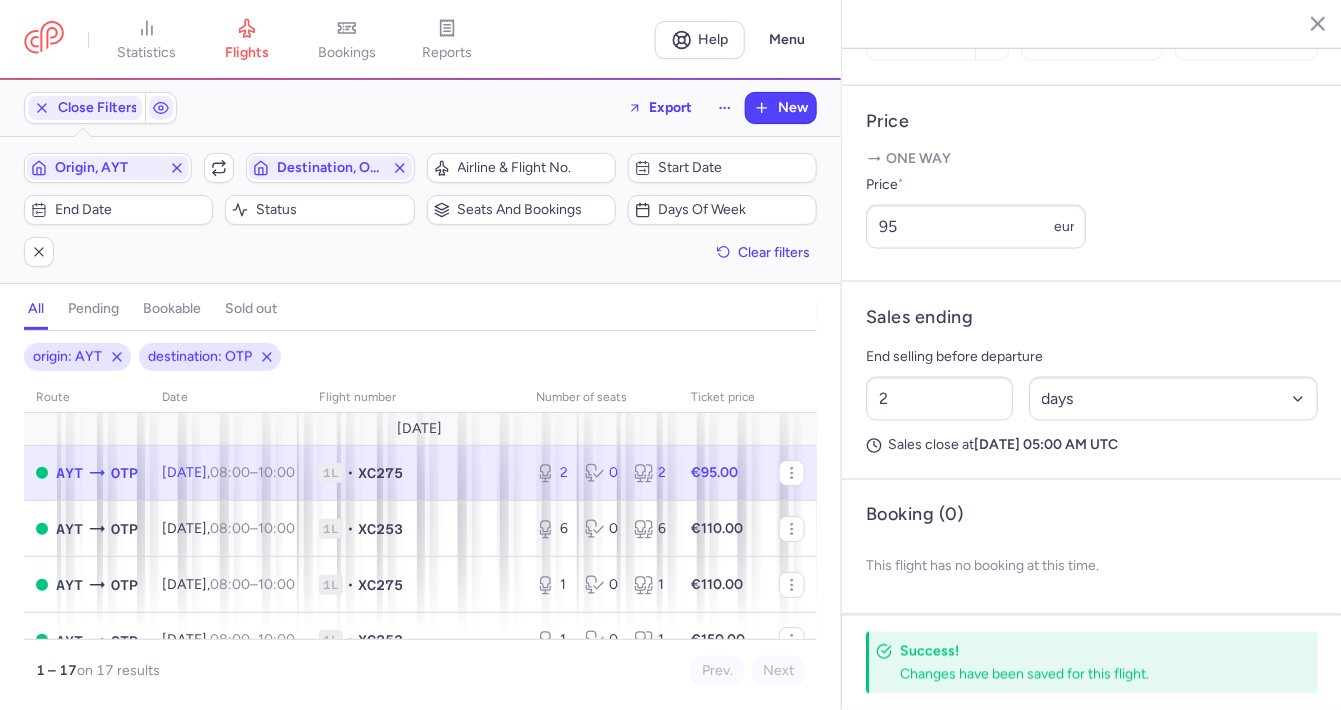 scroll, scrollTop: 719, scrollLeft: 0, axis: vertical 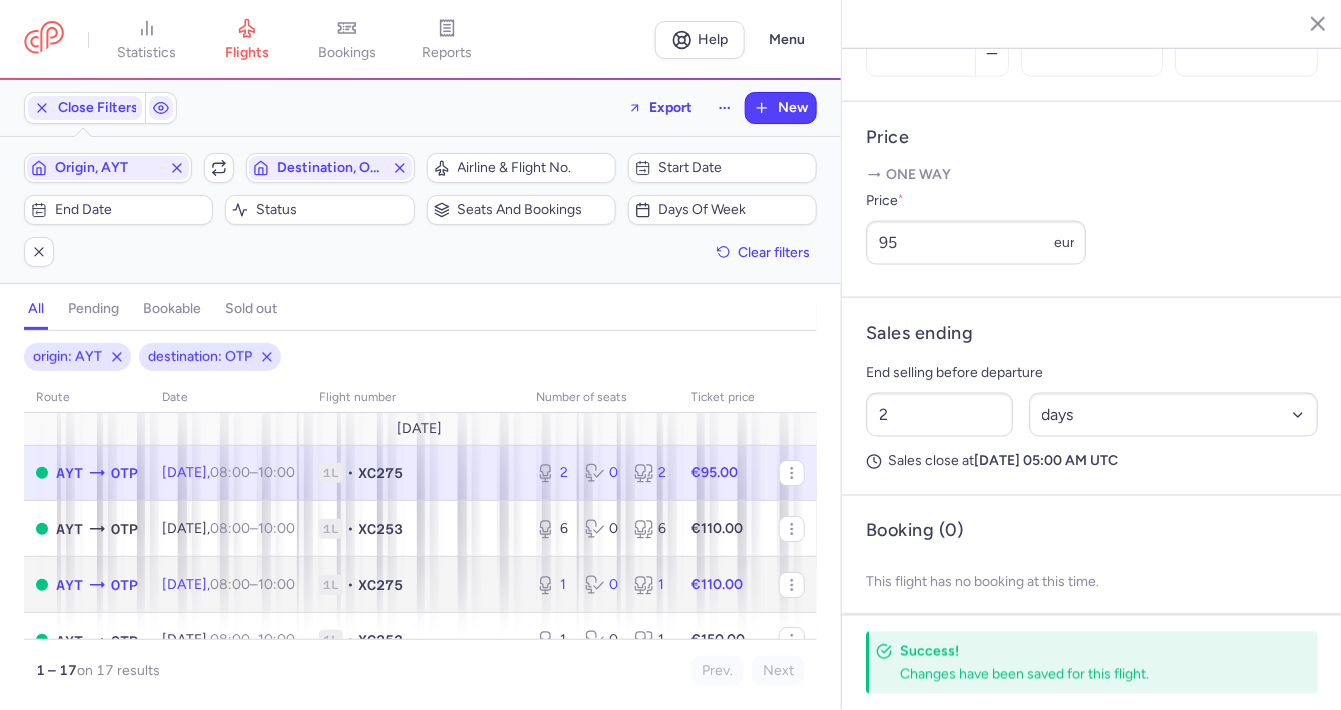 click on "[DATE]  08:00  –  10:00  +0" at bounding box center [228, 584] 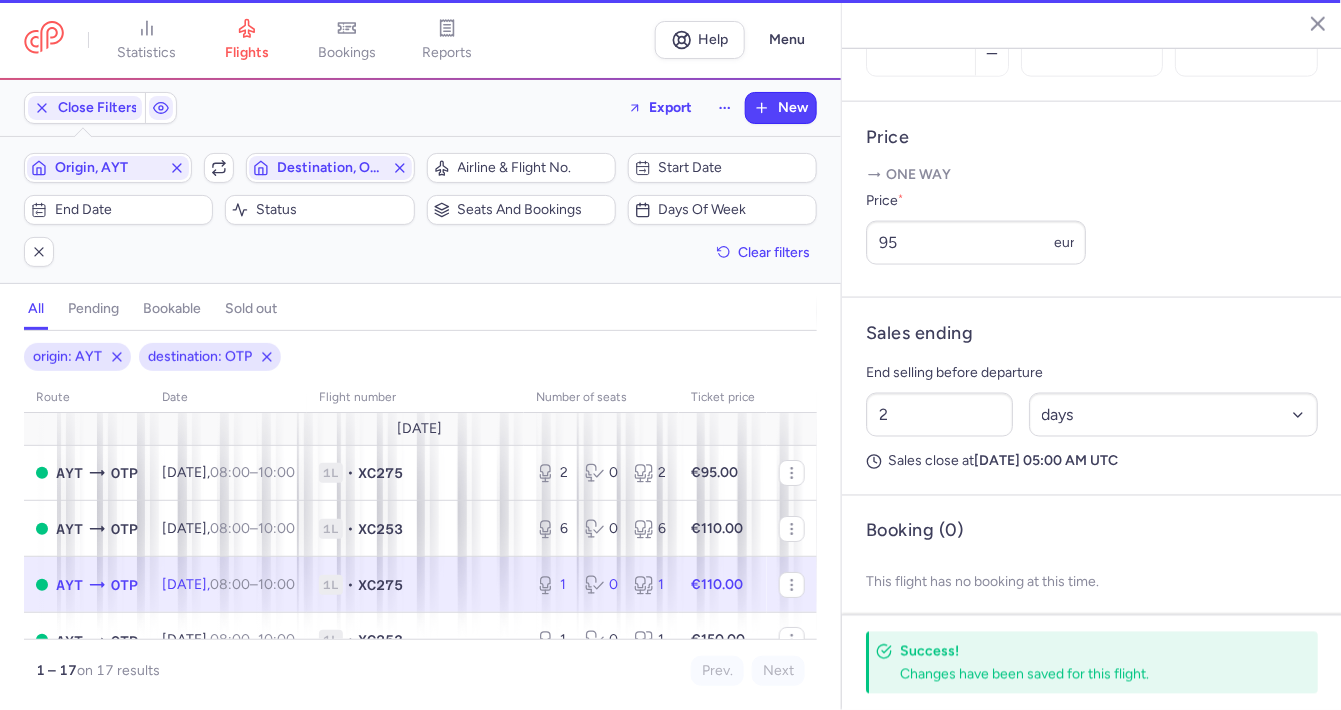 type on "1" 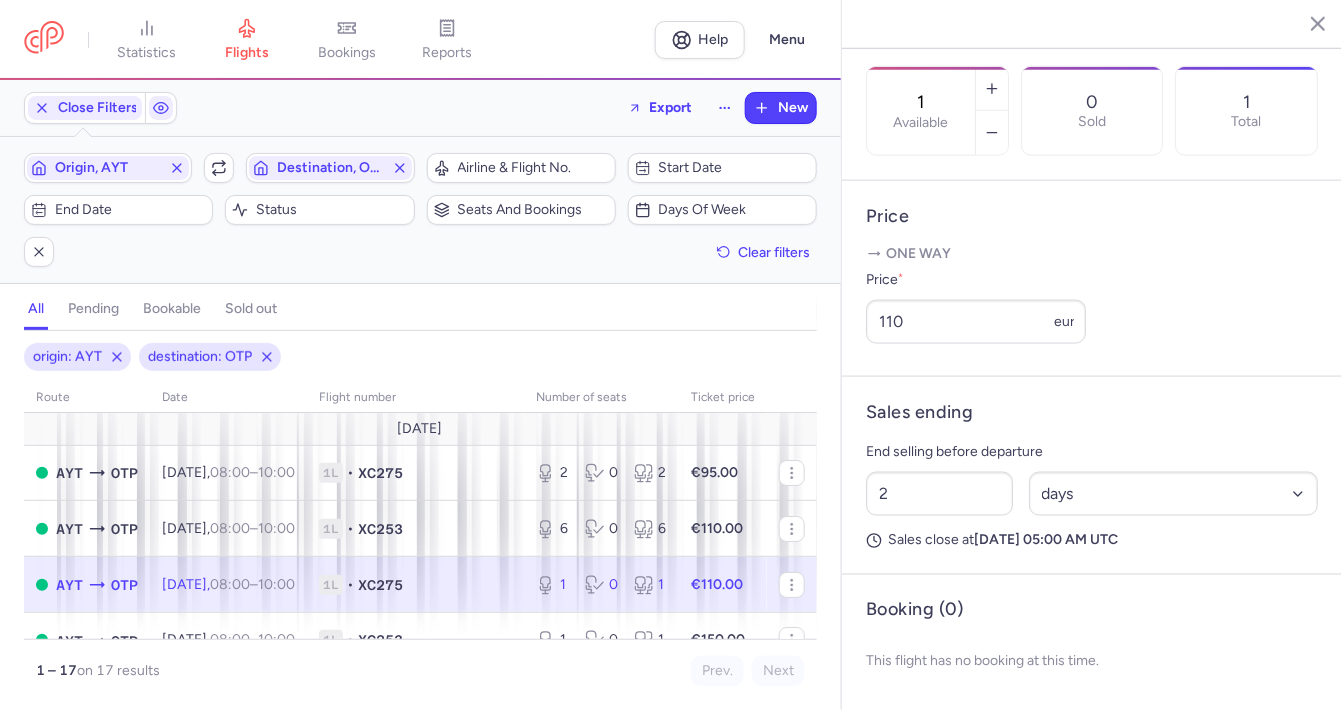 scroll, scrollTop: 666, scrollLeft: 0, axis: vertical 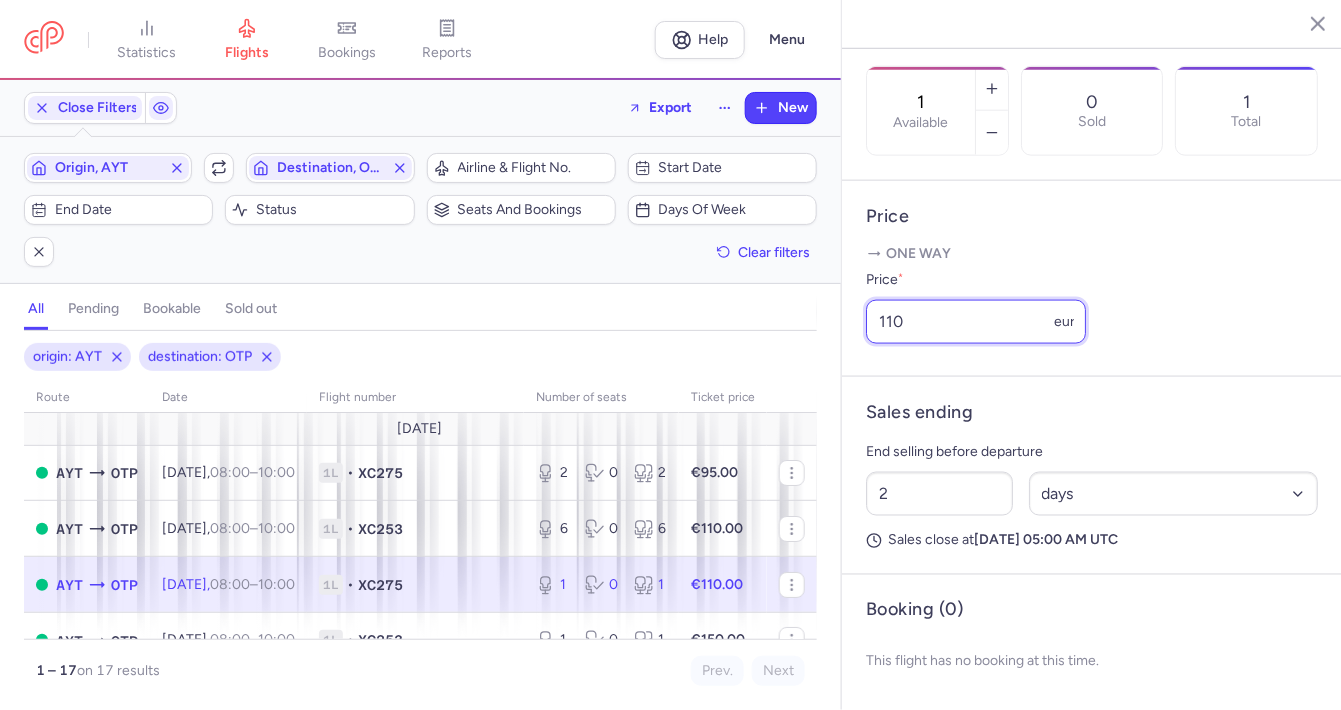 drag, startPoint x: 923, startPoint y: 328, endPoint x: 780, endPoint y: 334, distance: 143.12582 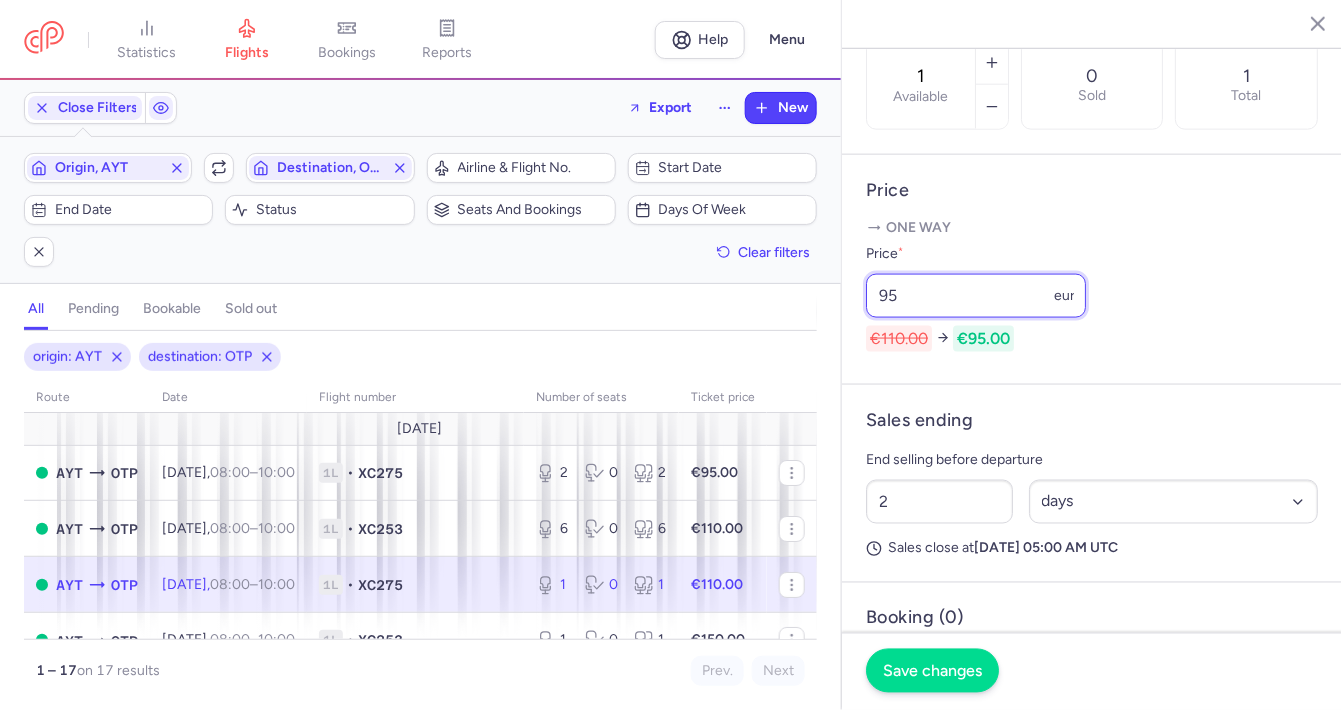 type on "95" 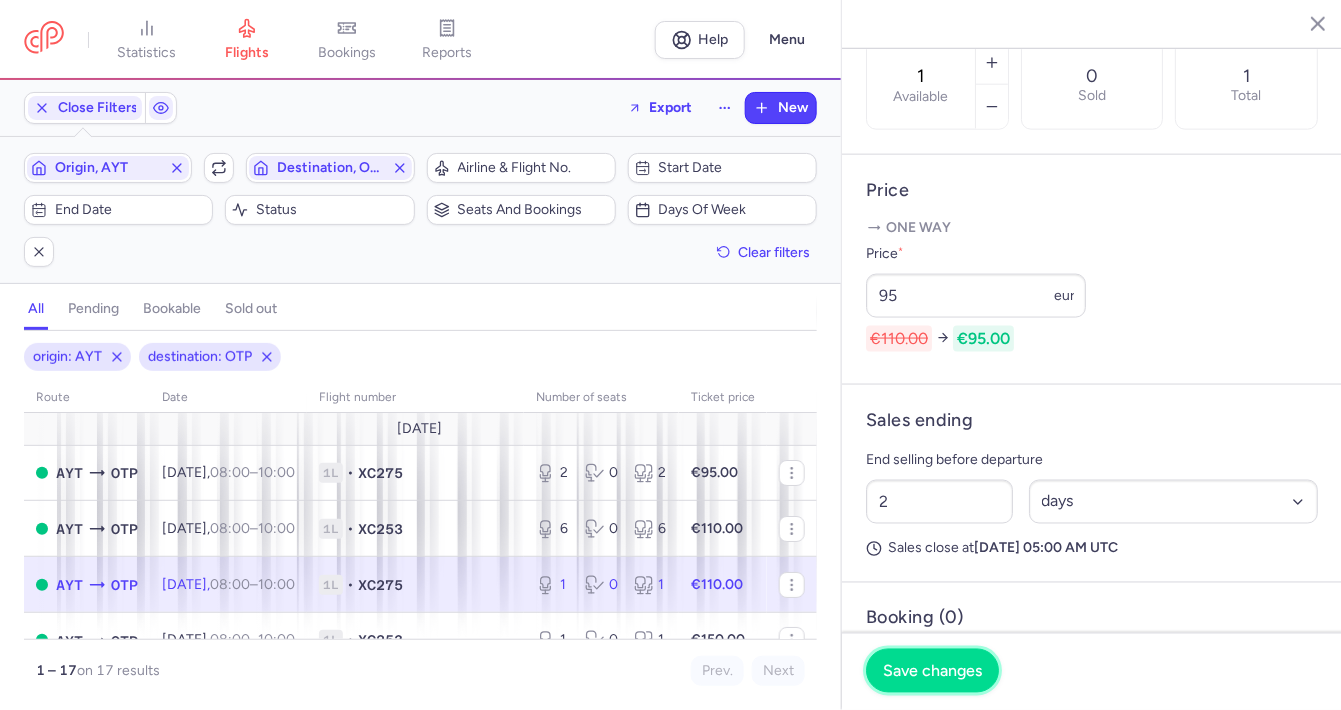 click on "Save changes" at bounding box center [932, 671] 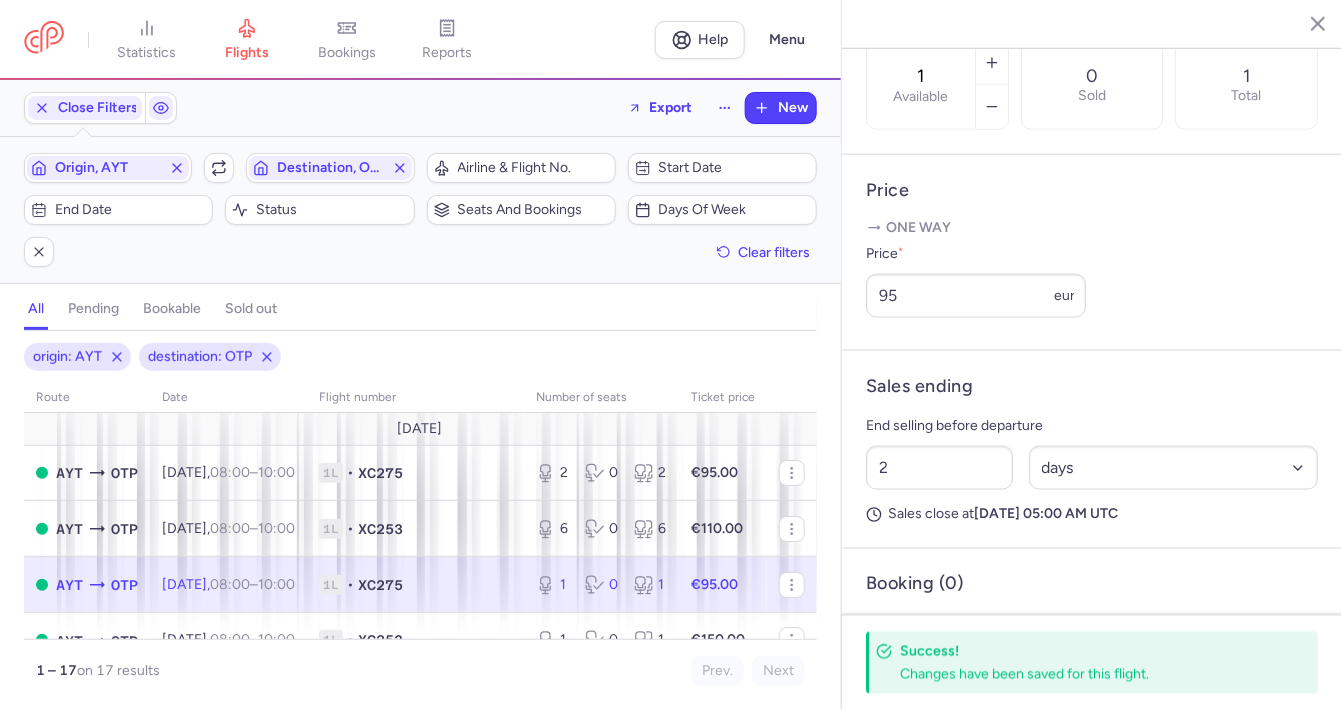 scroll, scrollTop: 333, scrollLeft: 0, axis: vertical 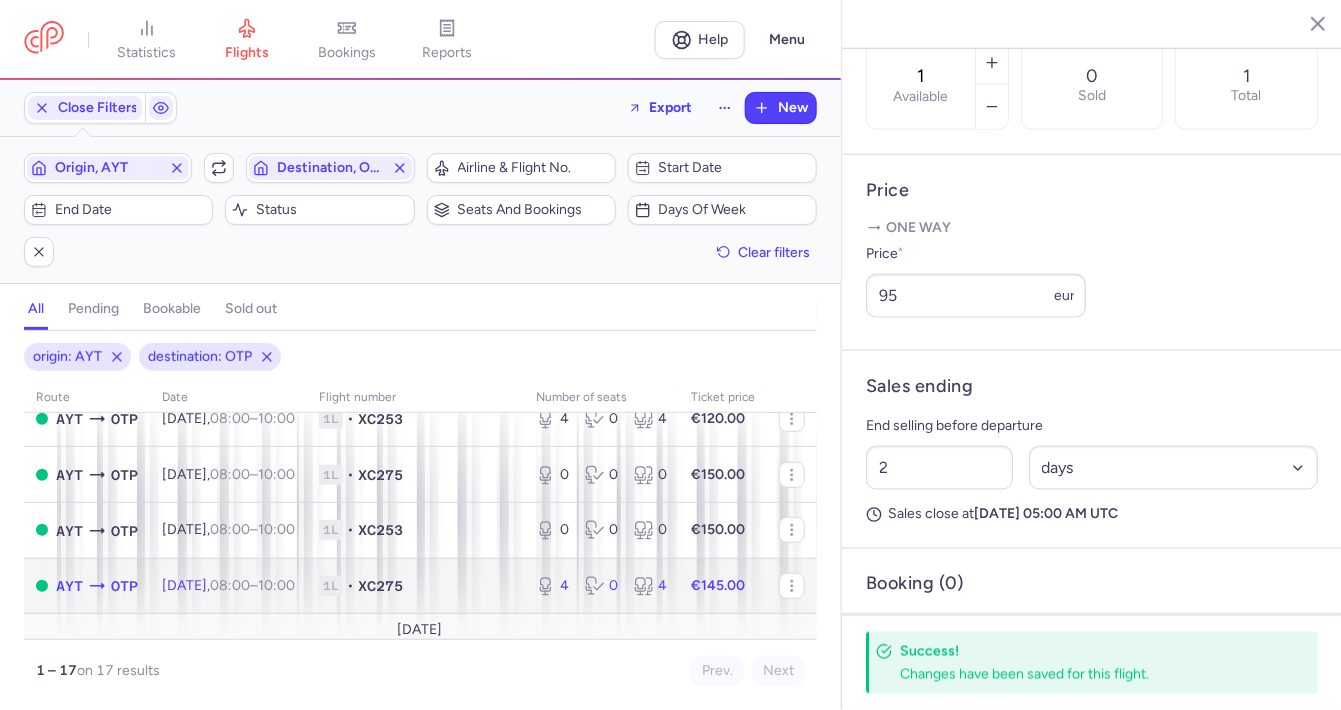 click on "08:00" at bounding box center [230, 585] 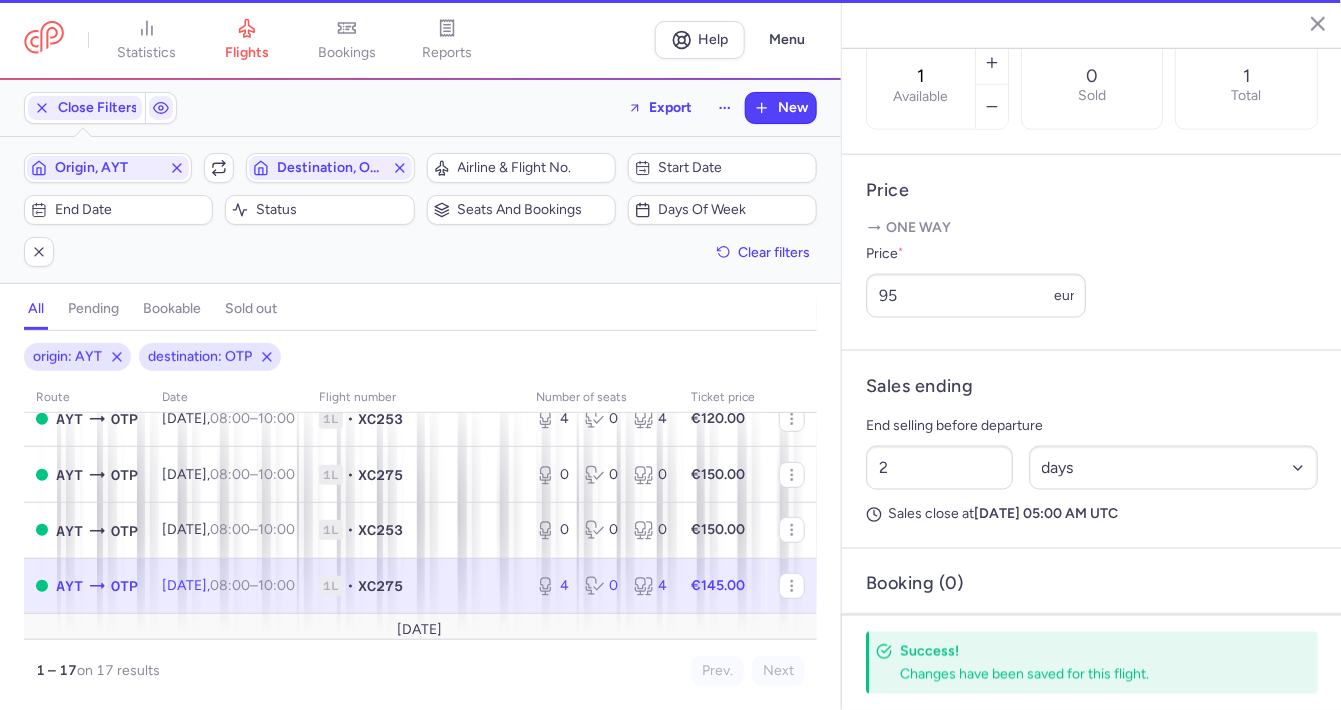 type on "4" 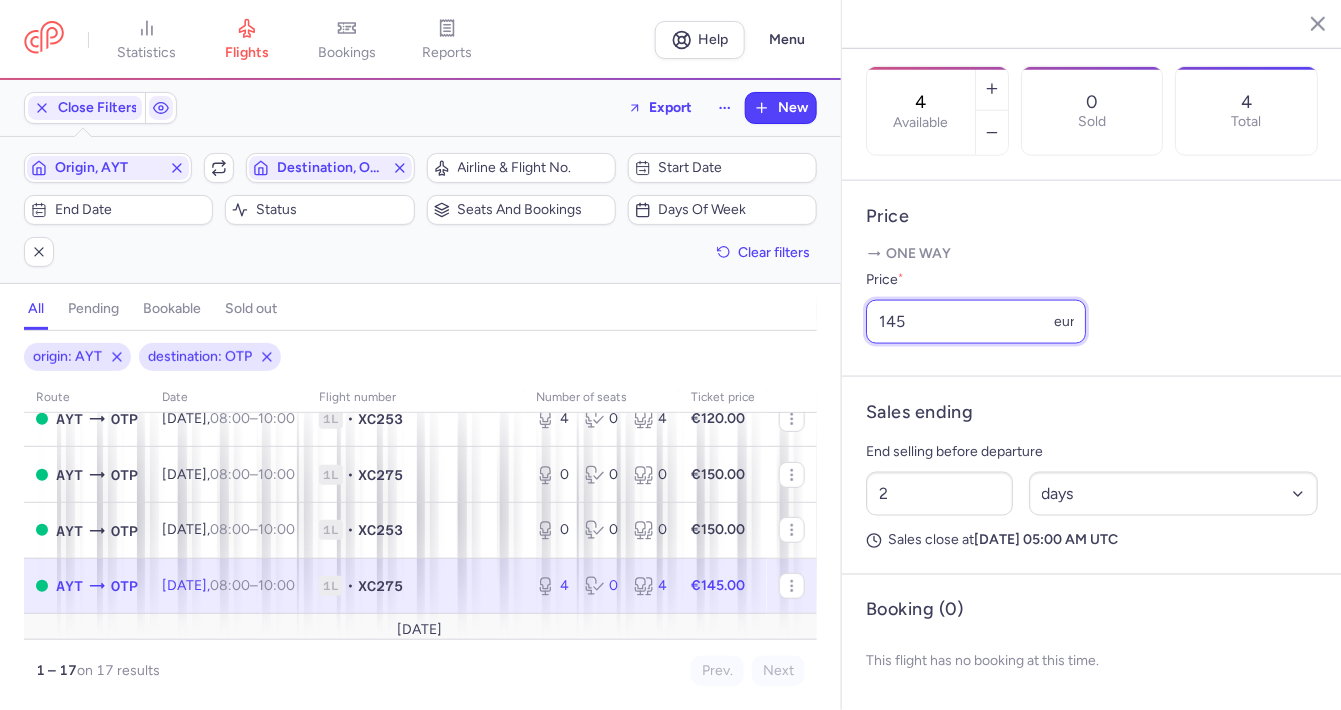drag, startPoint x: 920, startPoint y: 319, endPoint x: 886, endPoint y: 329, distance: 35.44009 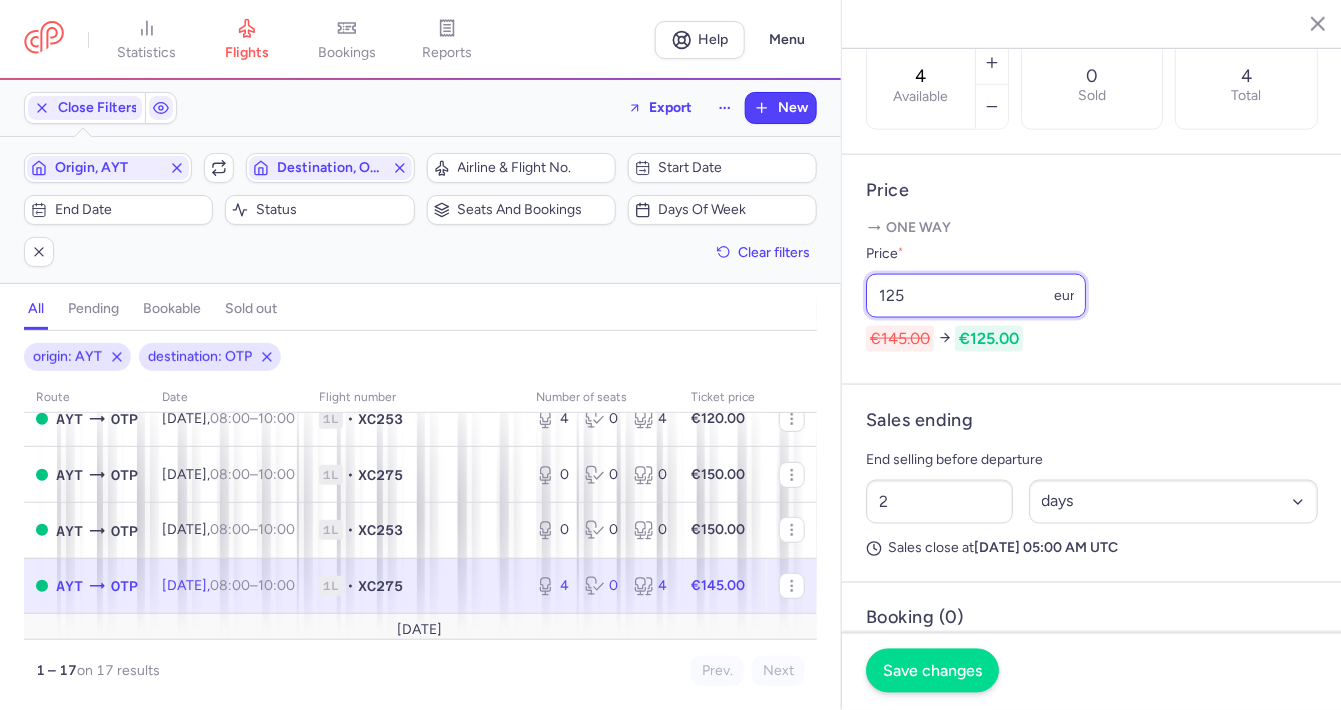type on "125" 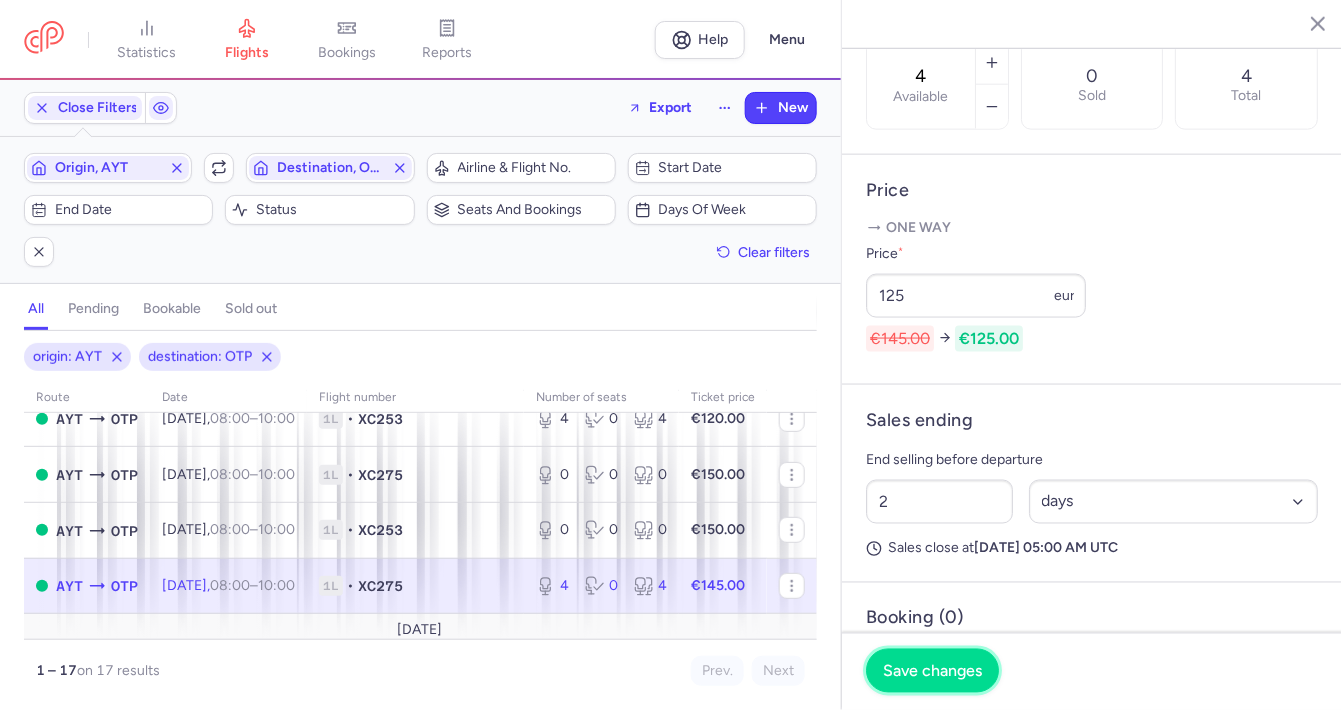 click on "Save changes" at bounding box center (932, 671) 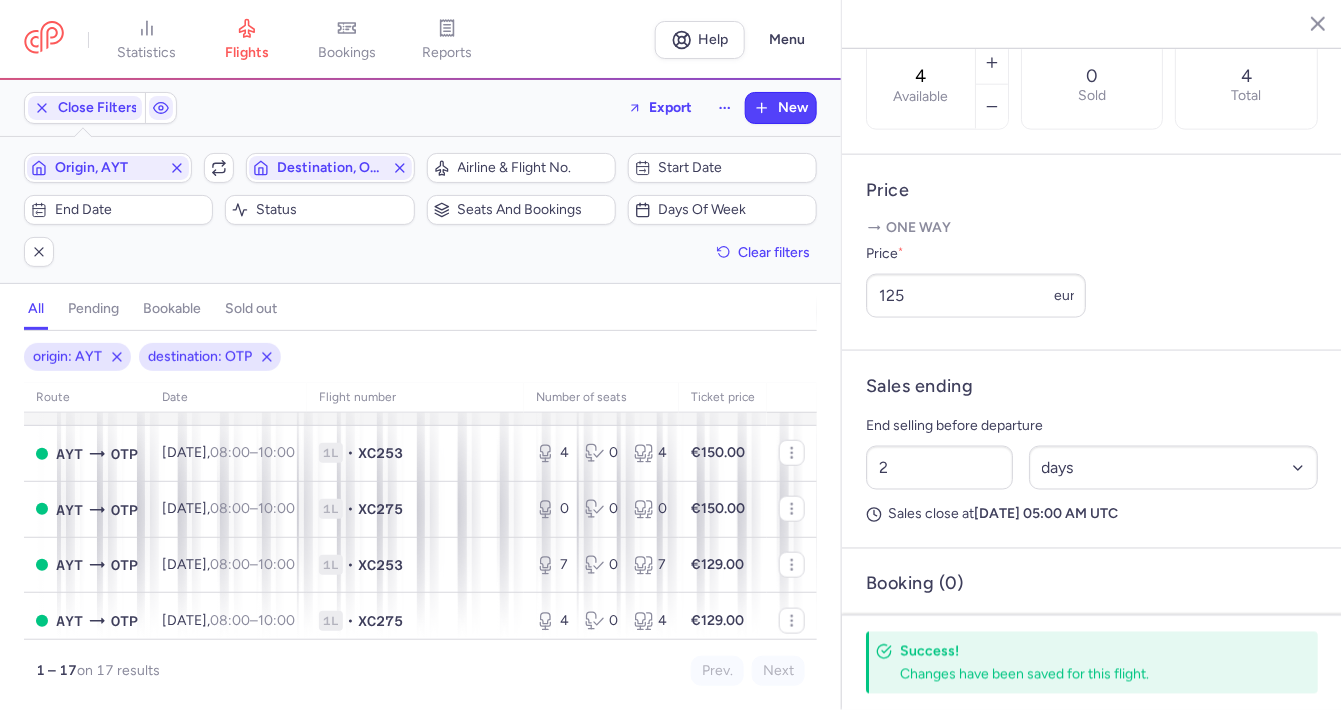 scroll, scrollTop: 333, scrollLeft: 0, axis: vertical 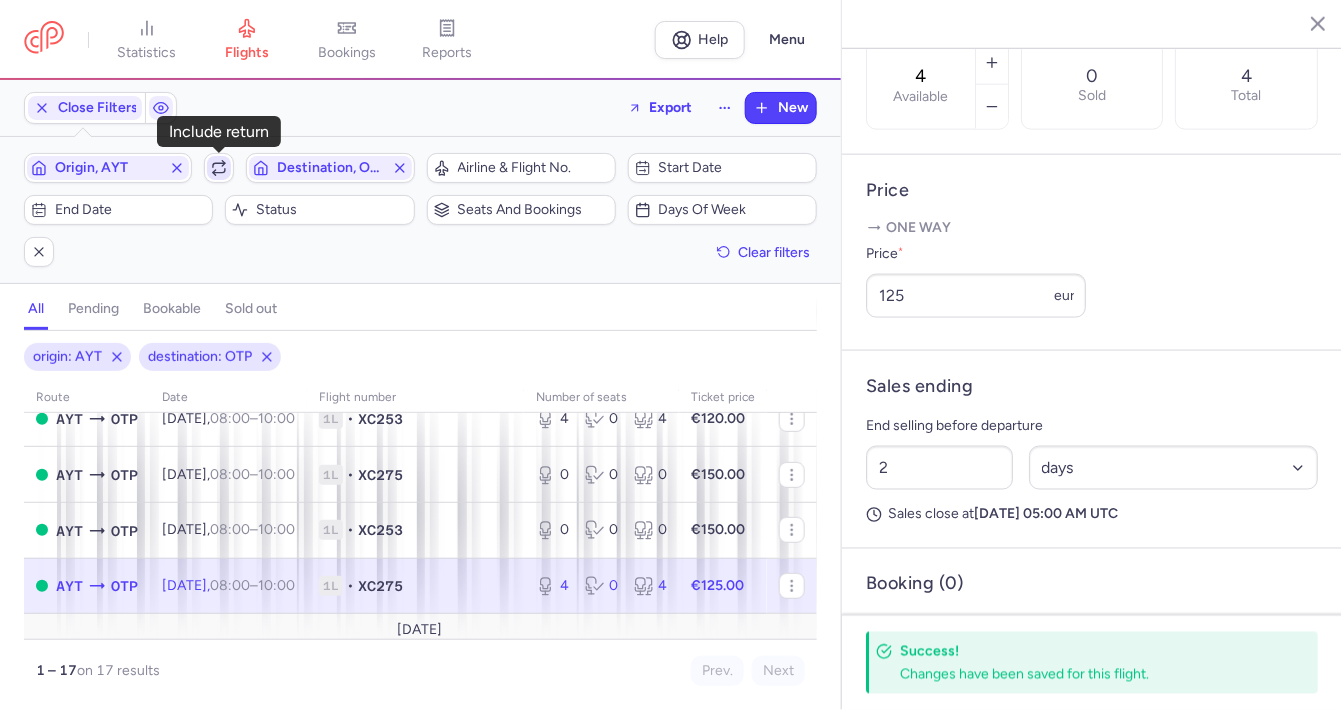 click 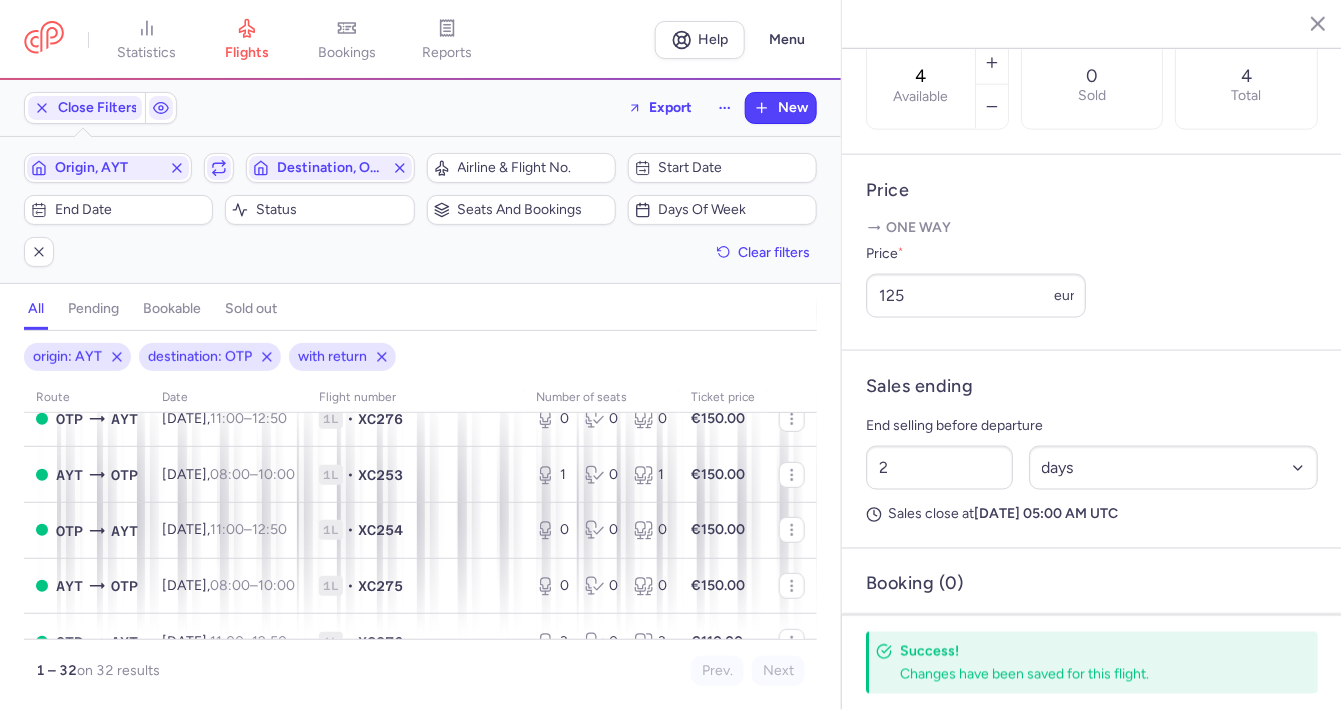 scroll, scrollTop: 0, scrollLeft: 0, axis: both 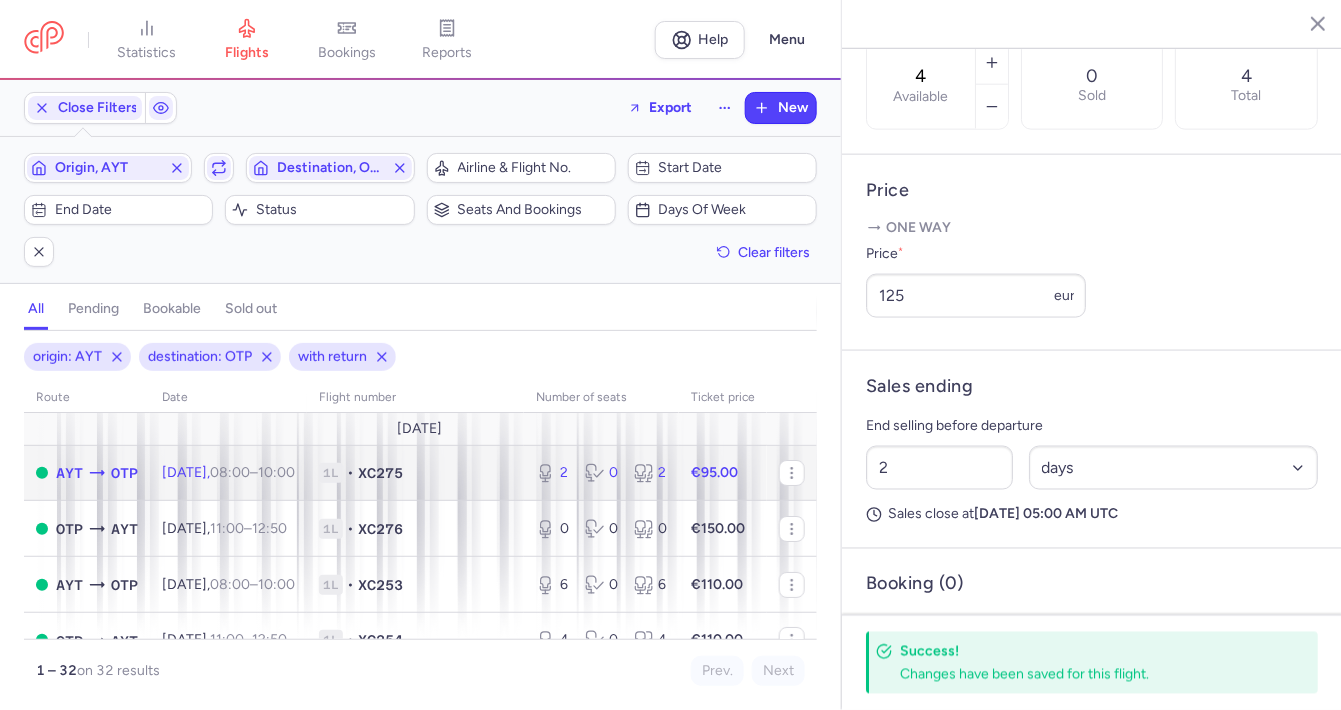 click on "08:00" at bounding box center [230, 472] 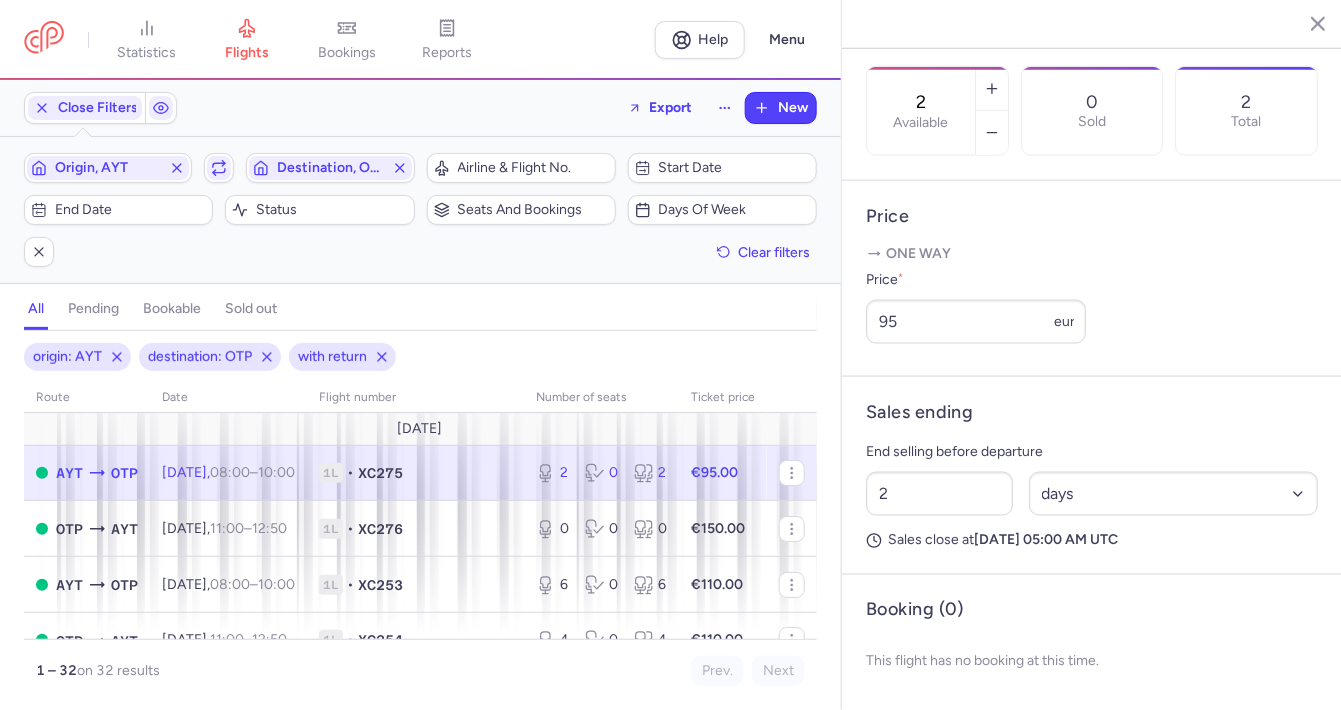scroll, scrollTop: 333, scrollLeft: 0, axis: vertical 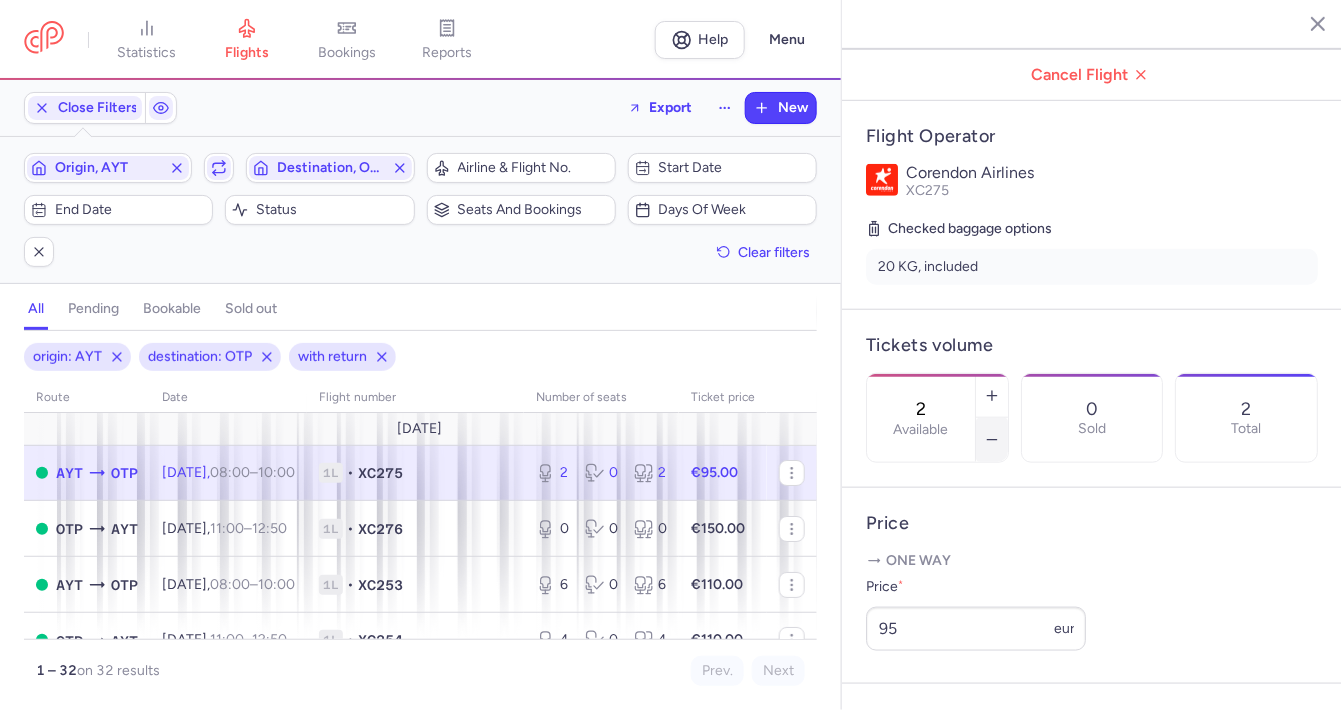 click at bounding box center [992, 440] 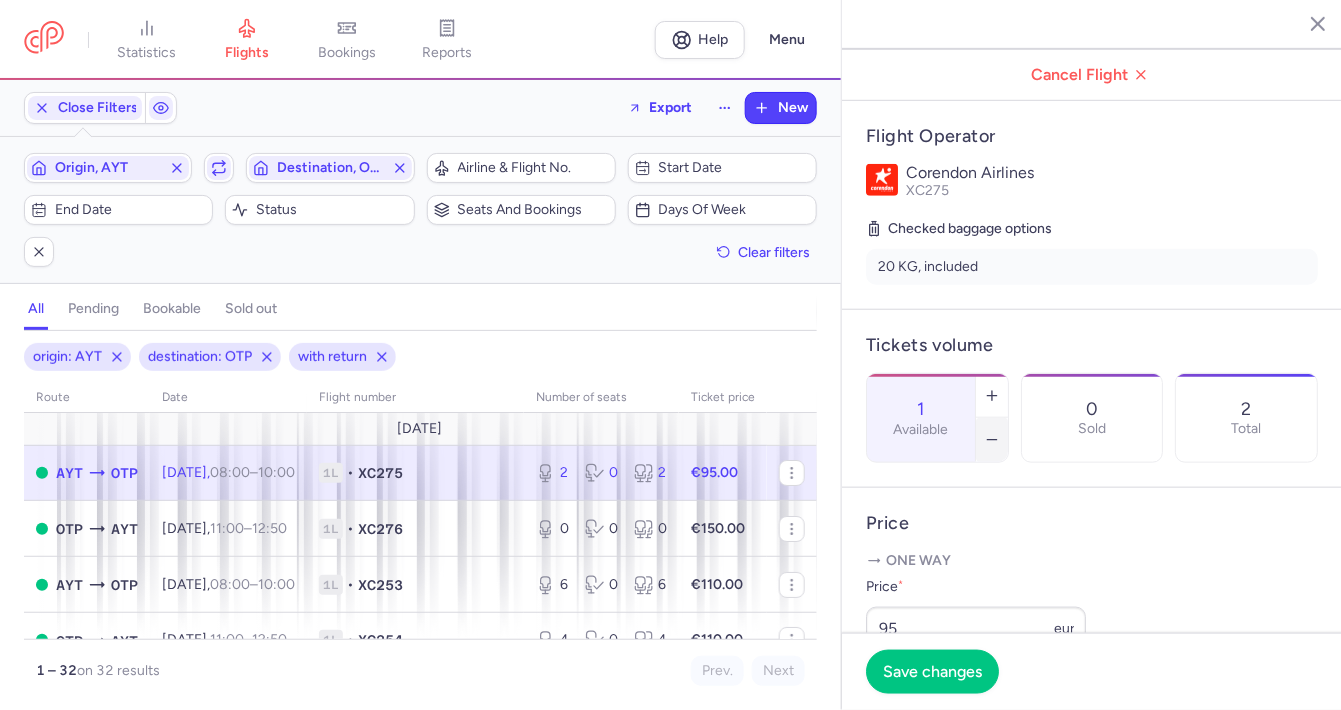 click at bounding box center (992, 440) 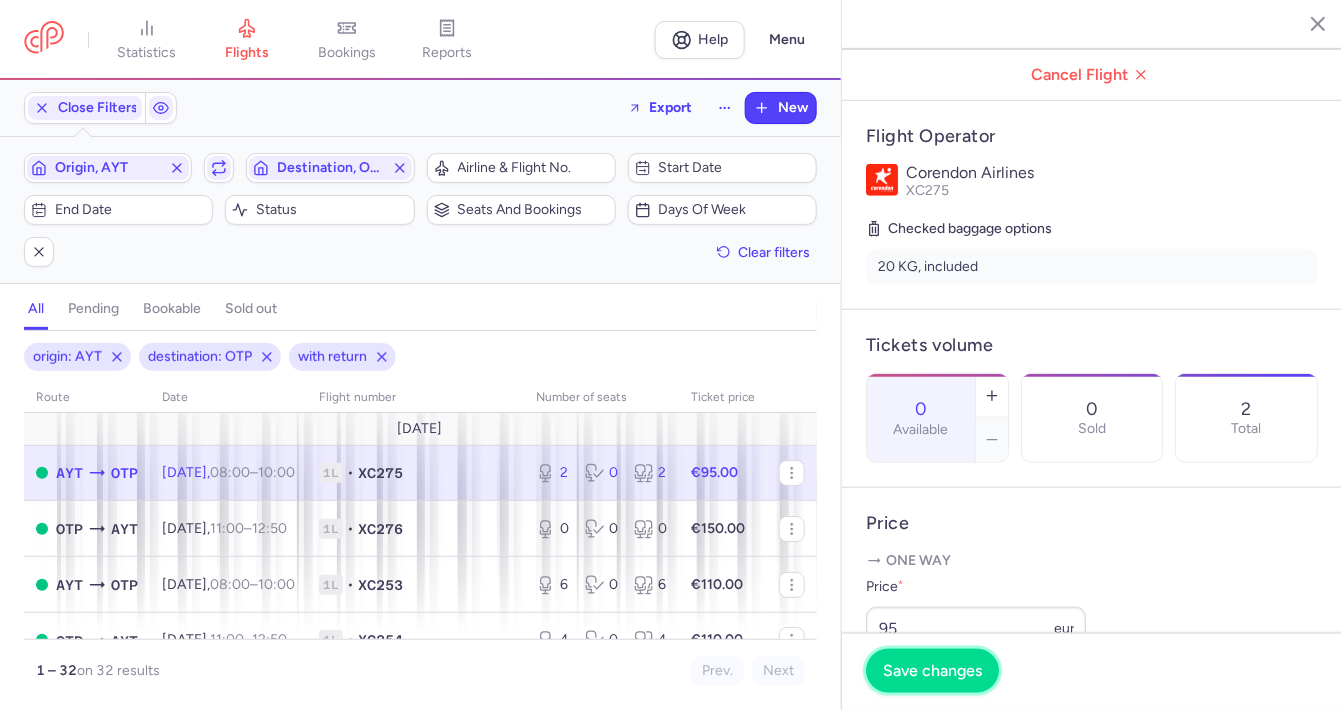 click on "Save changes" at bounding box center (932, 671) 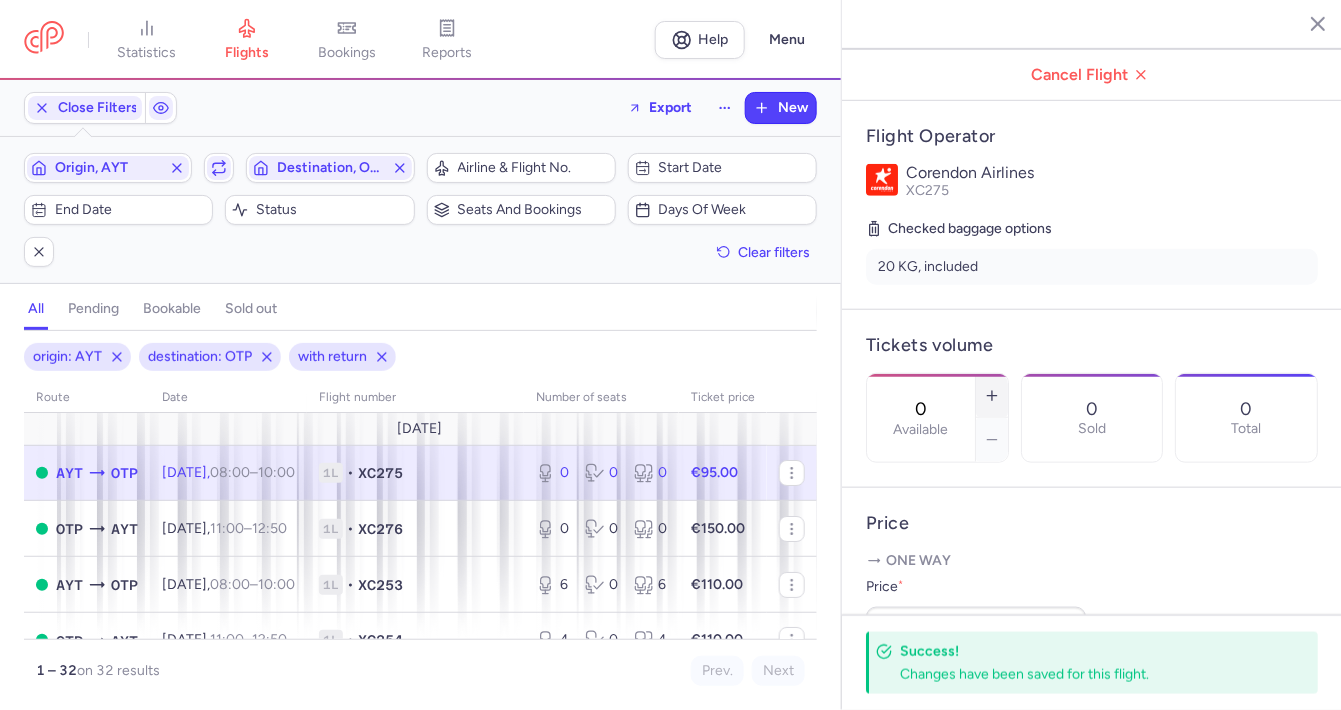 click at bounding box center (992, 396) 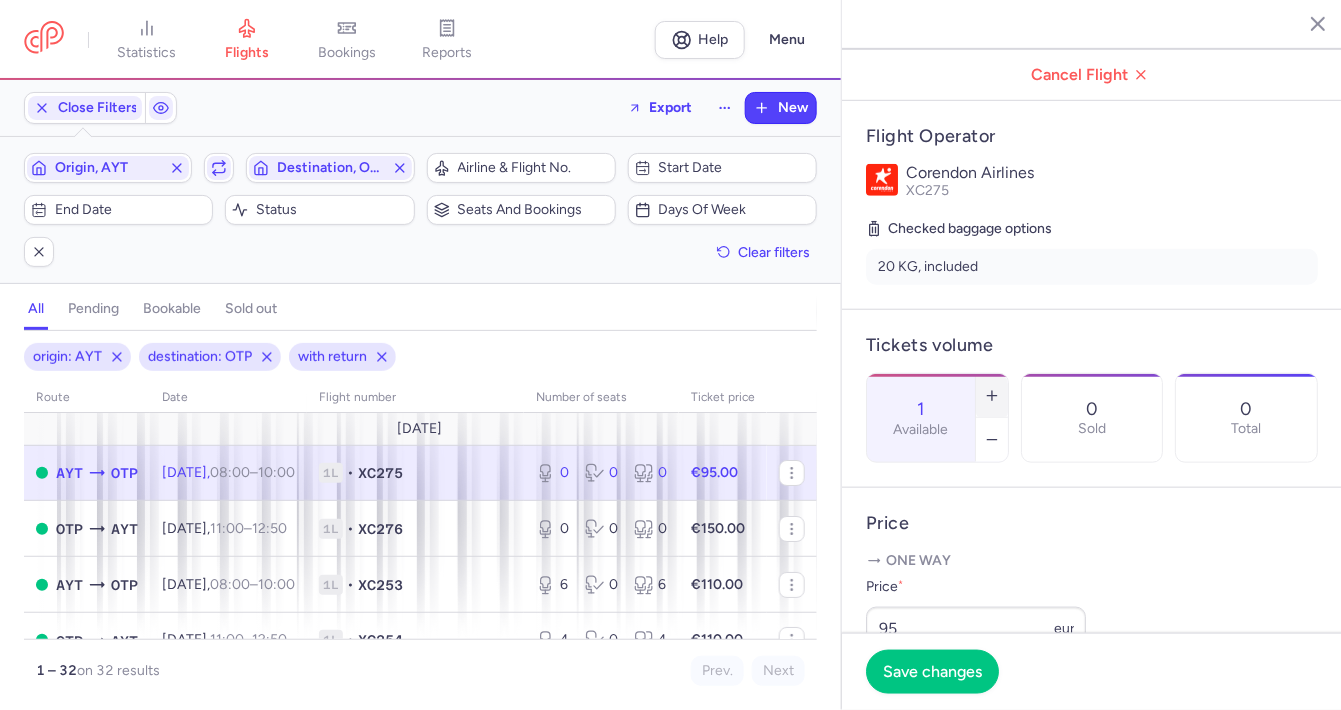 click at bounding box center [992, 396] 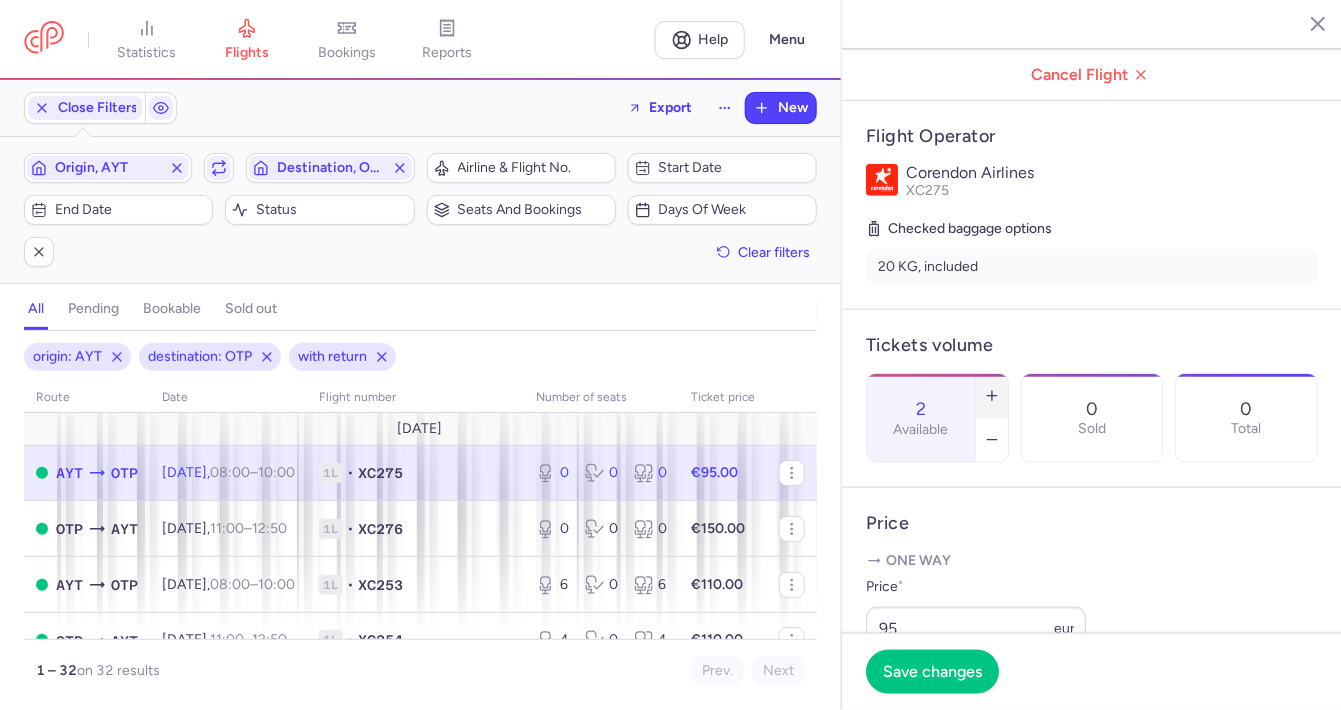 click at bounding box center (992, 396) 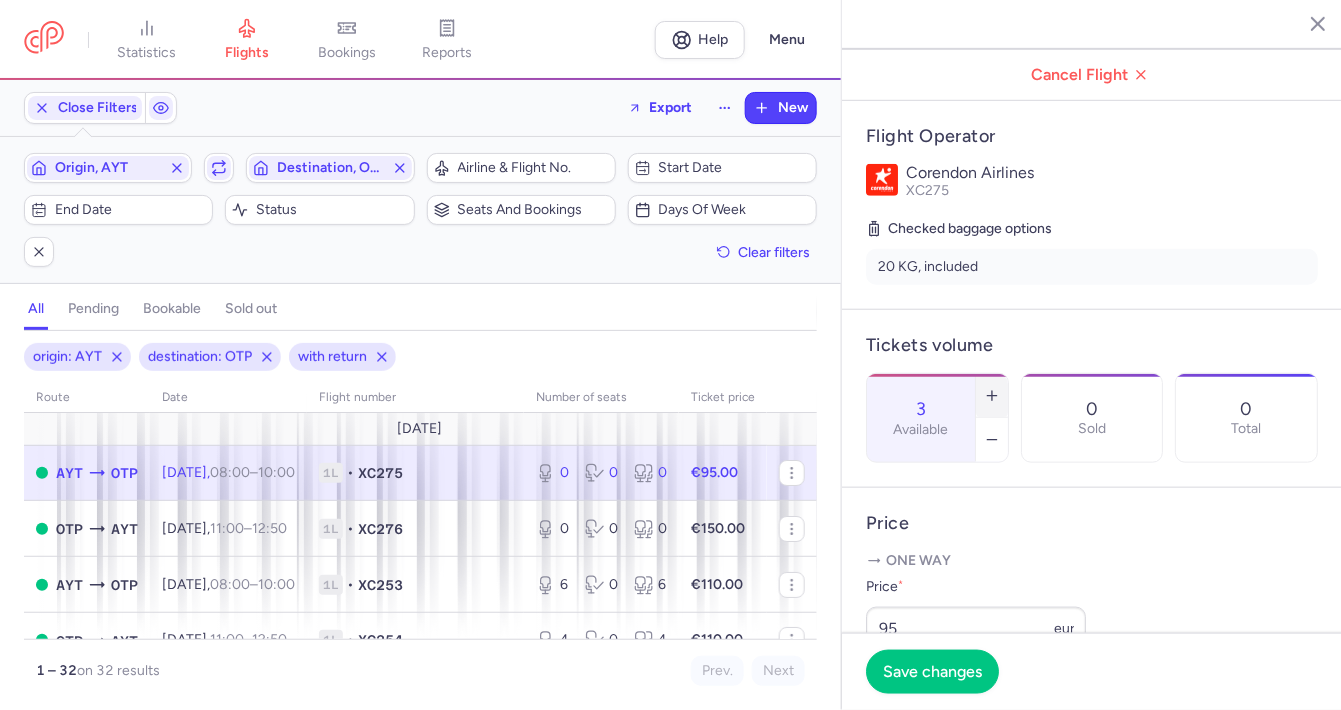 click at bounding box center [992, 396] 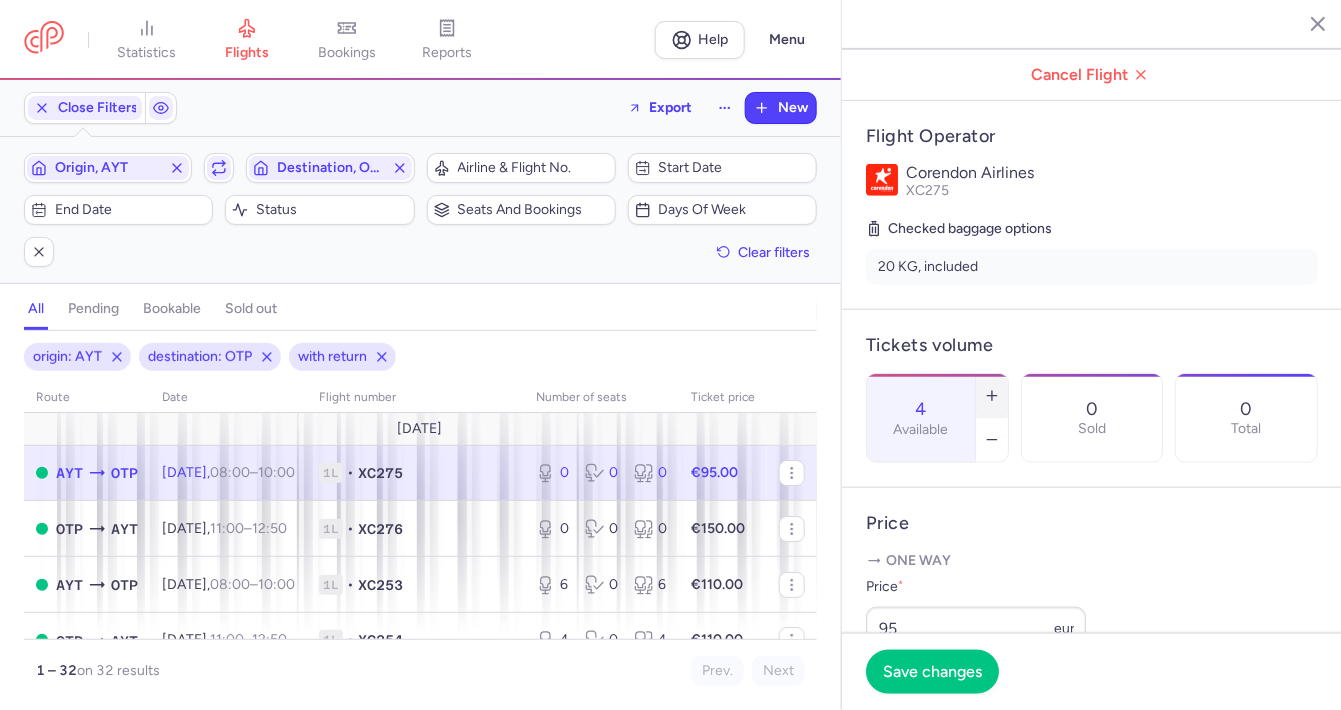 click at bounding box center [992, 396] 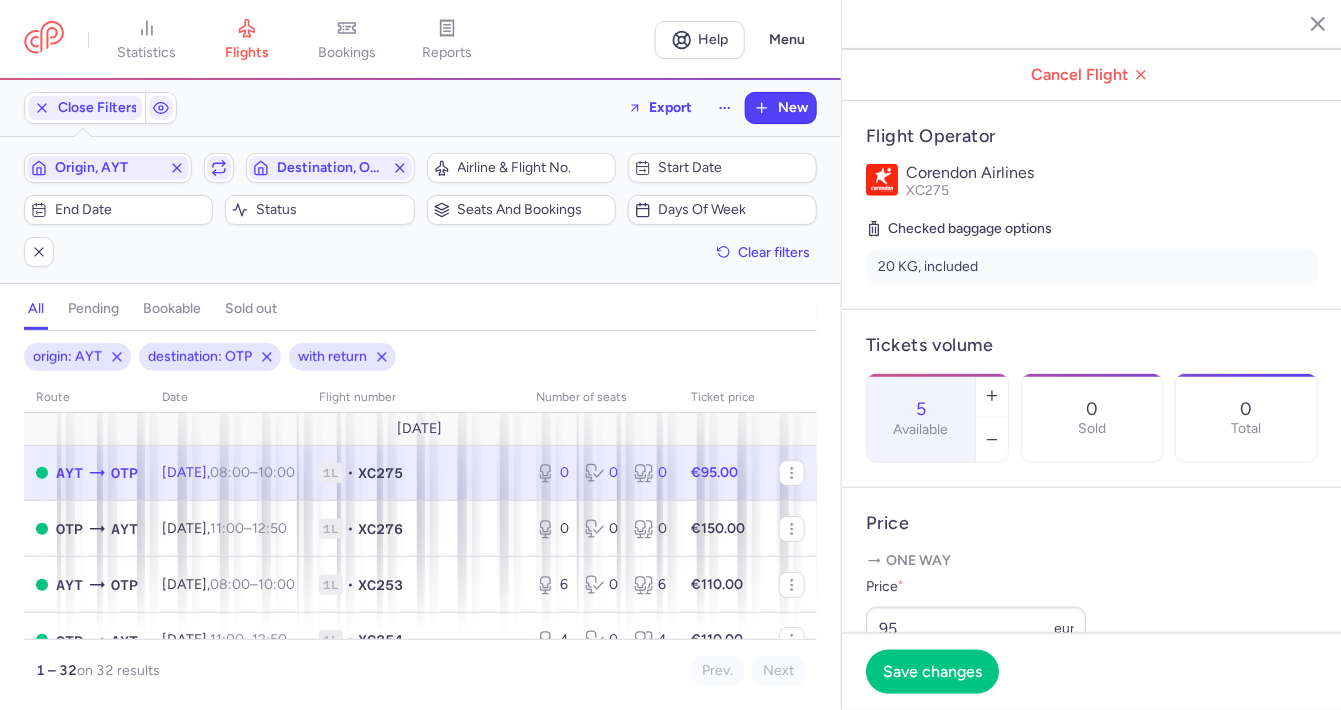 click on "5  Available  0 Sold 0 Total" at bounding box center [1092, 418] 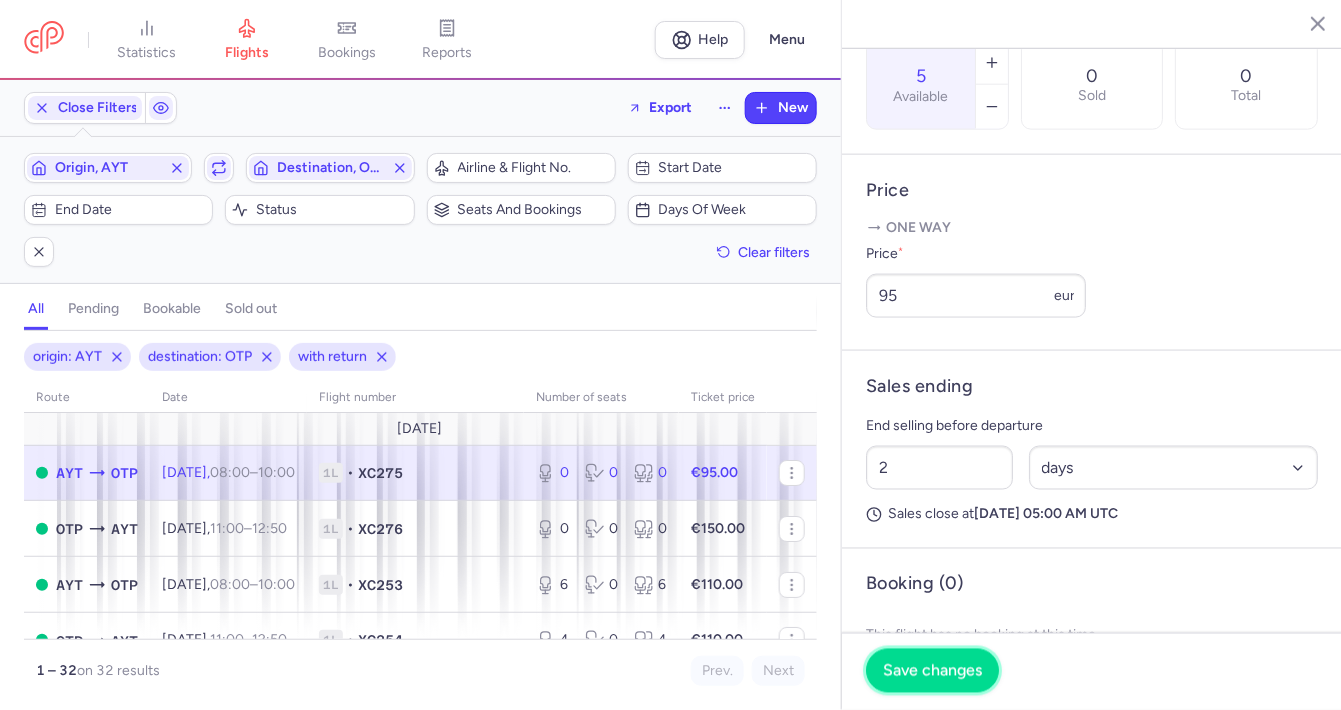 click on "Save changes" at bounding box center [932, 671] 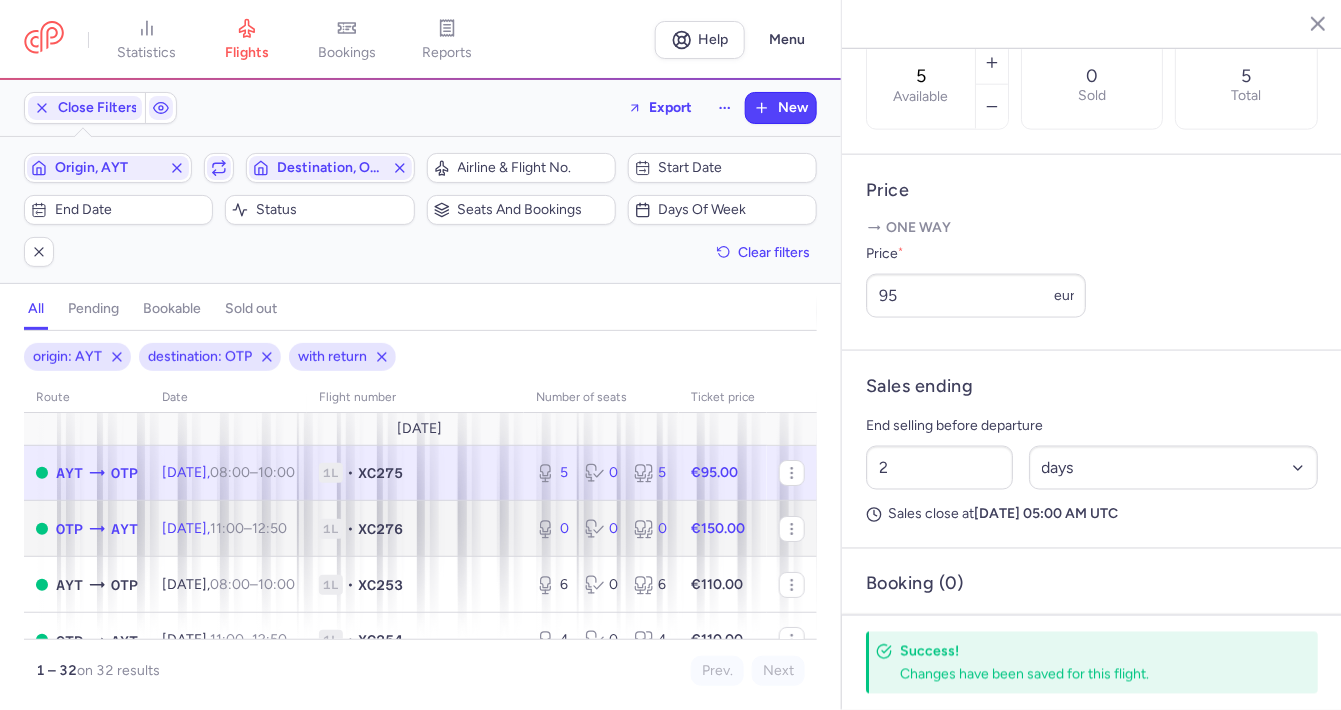 click on "[DATE]  11:00  –  12:50  +0" at bounding box center (228, 529) 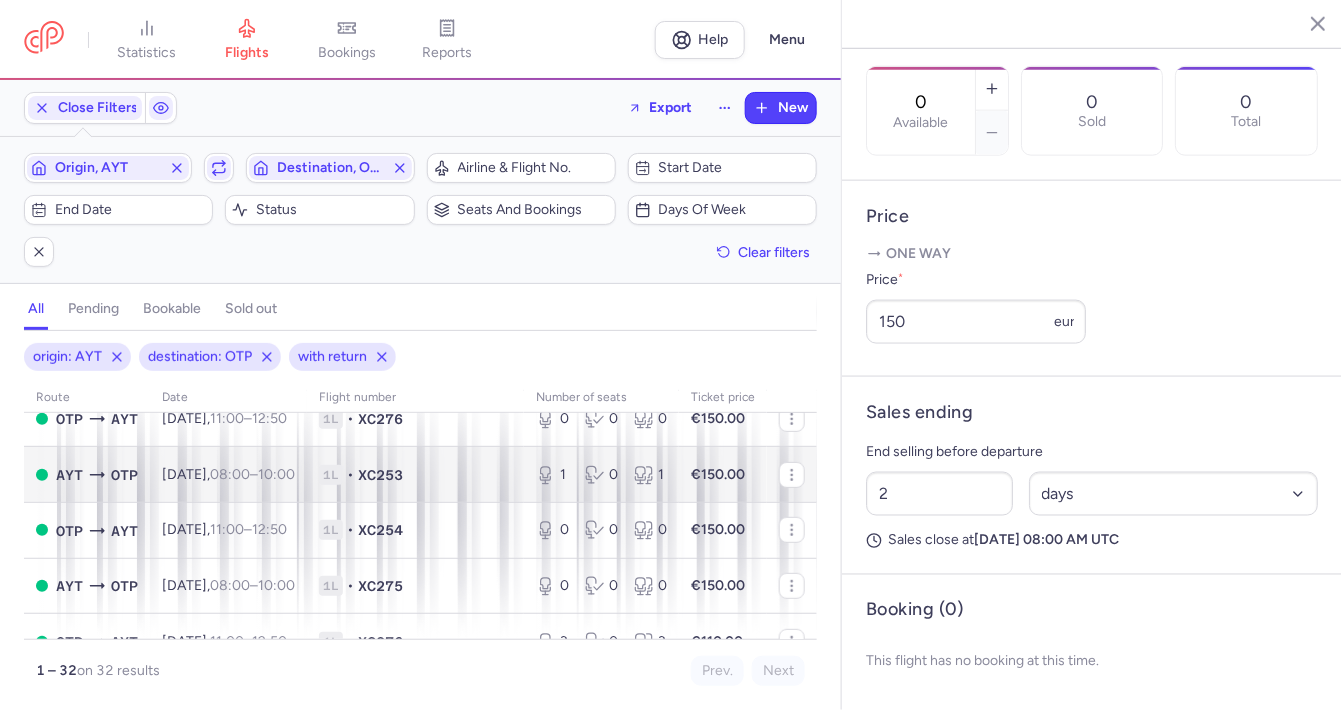scroll, scrollTop: 0, scrollLeft: 0, axis: both 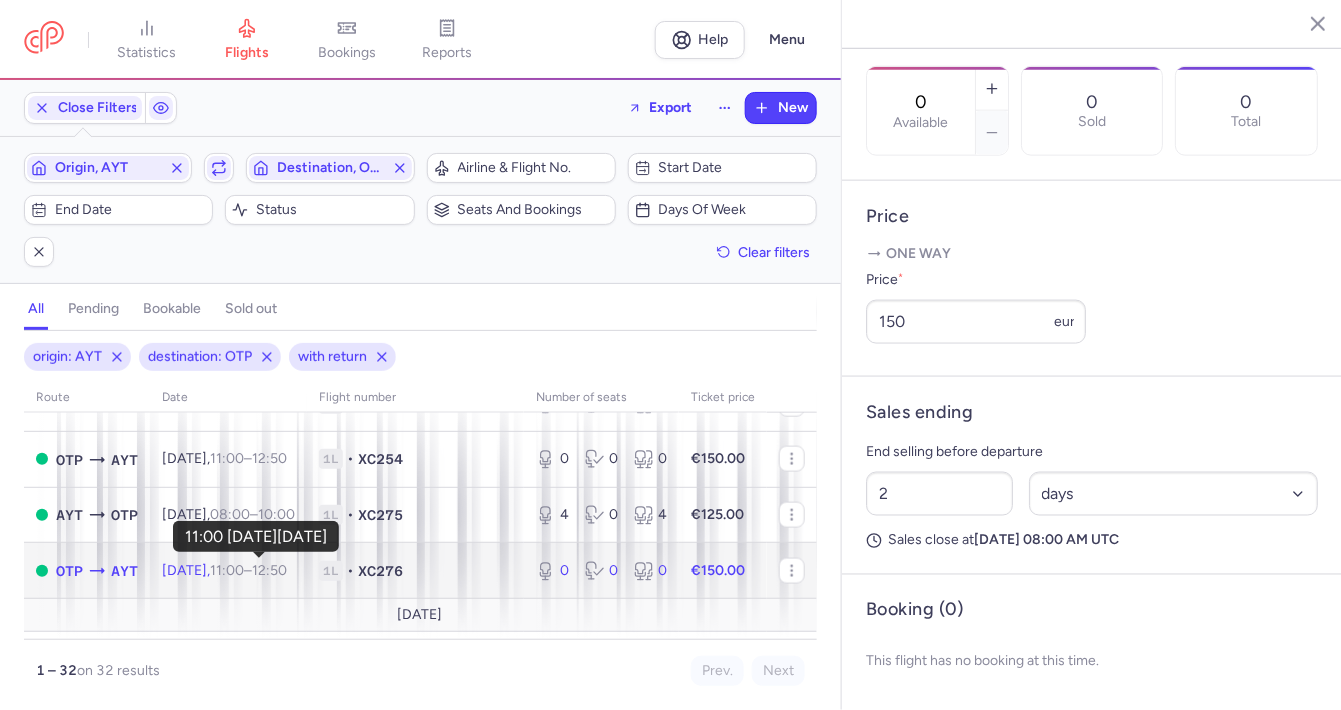 click on "11:00" at bounding box center [227, 570] 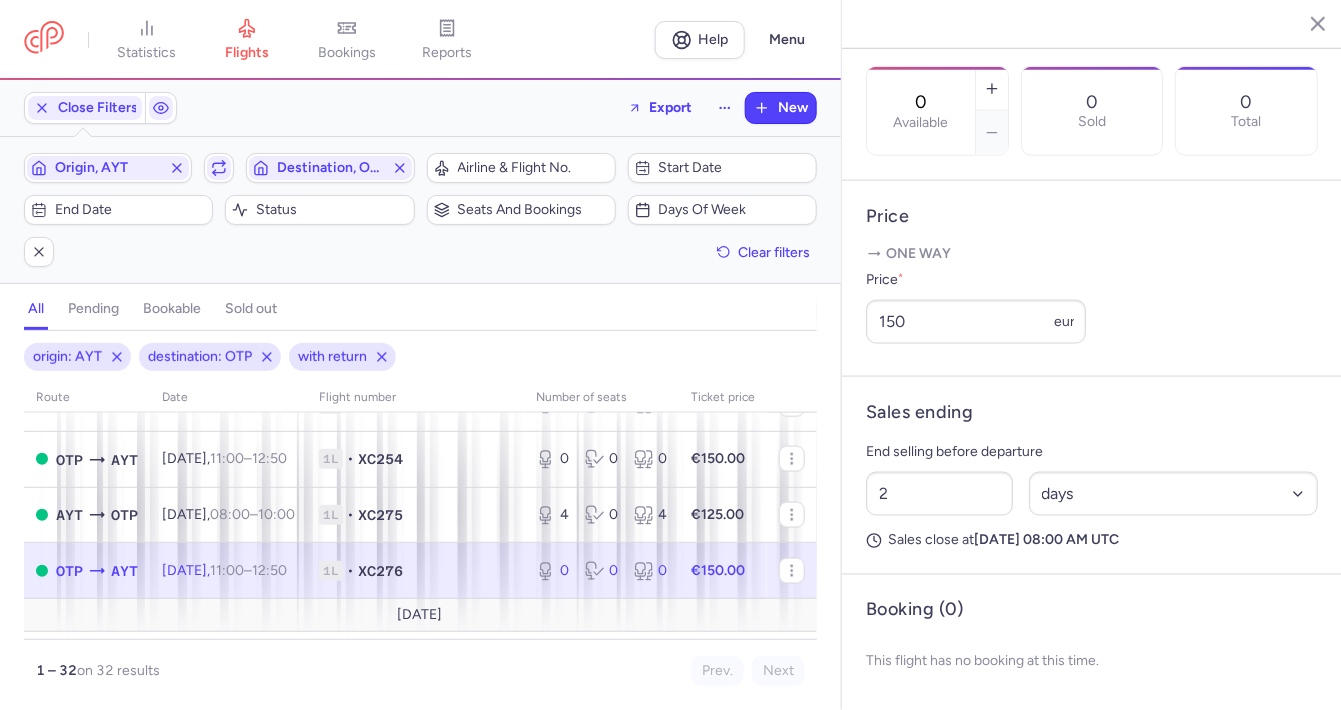 click on "[DATE]  11:00  –  12:50  +0" at bounding box center [228, 571] 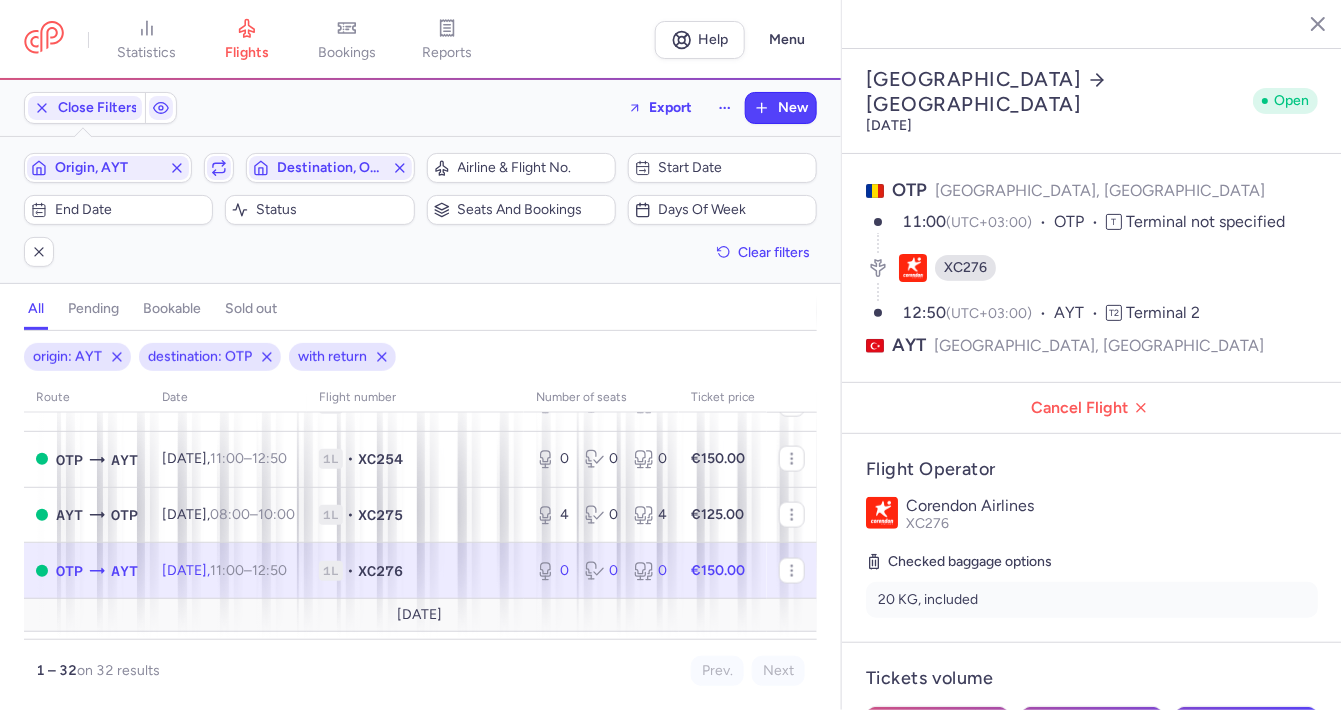 scroll, scrollTop: 333, scrollLeft: 0, axis: vertical 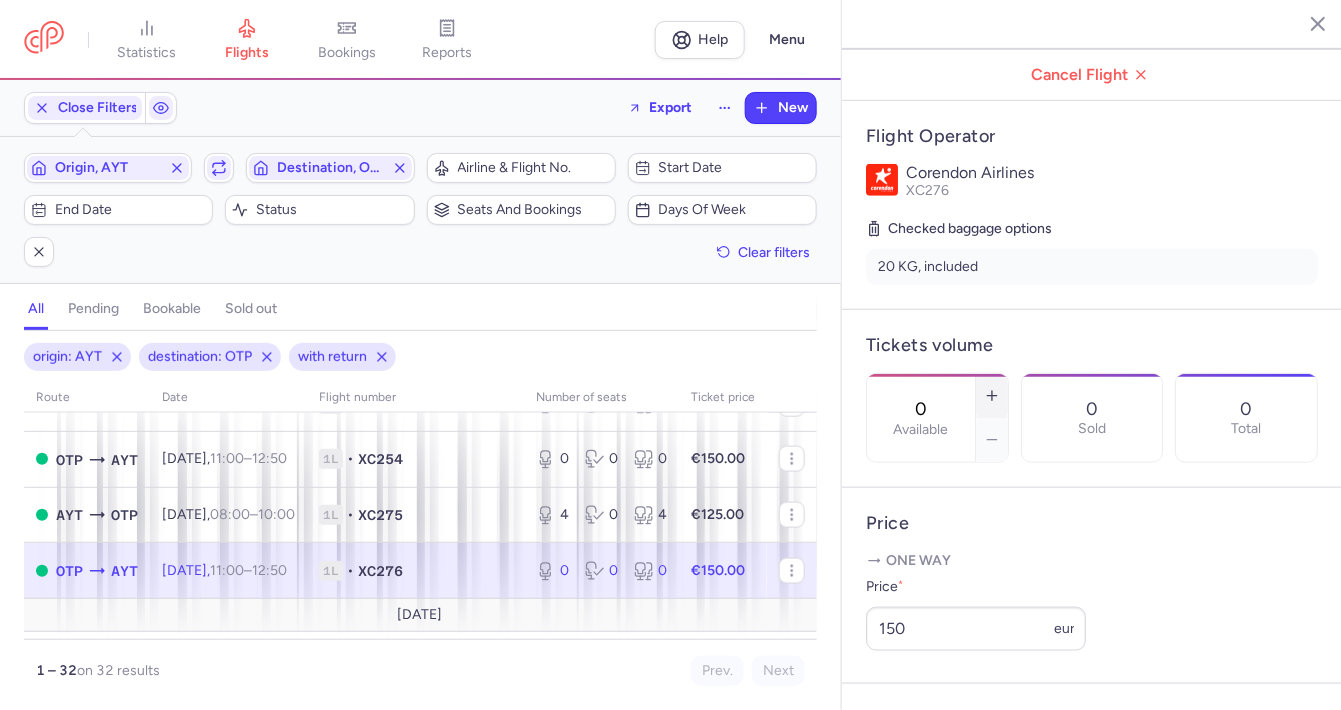 click 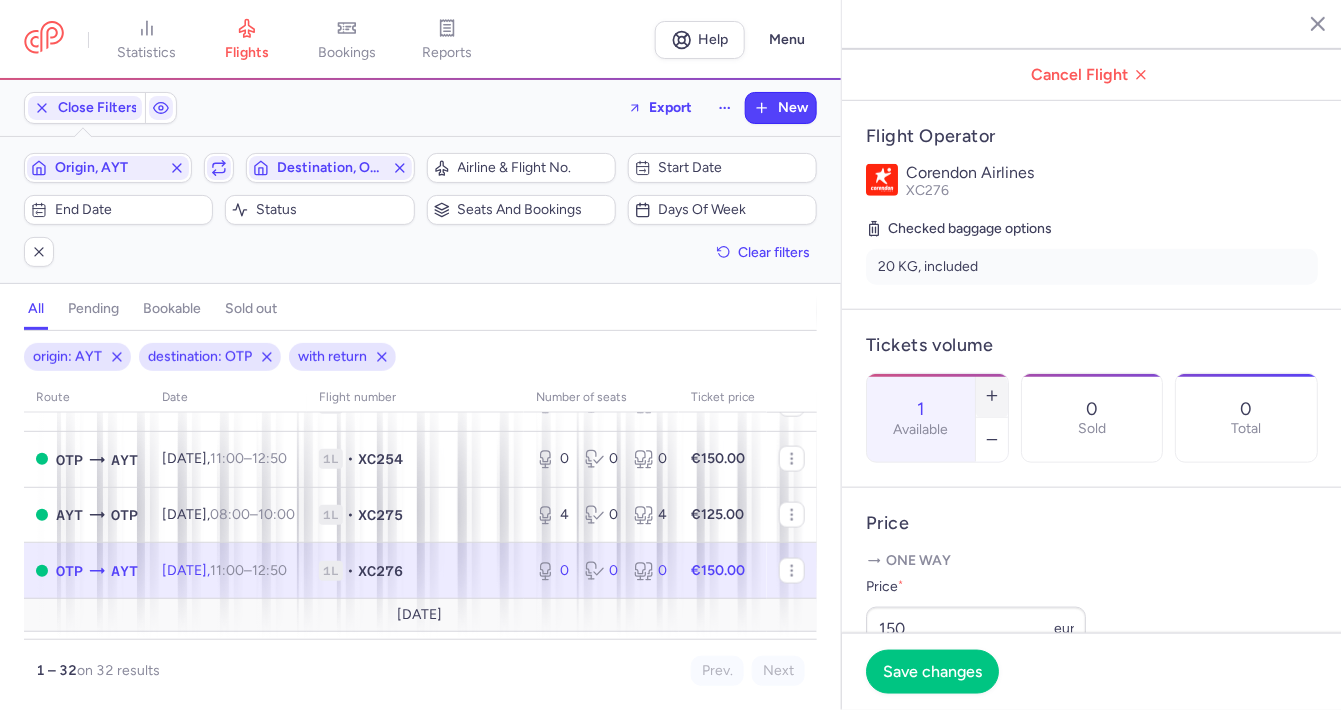 click 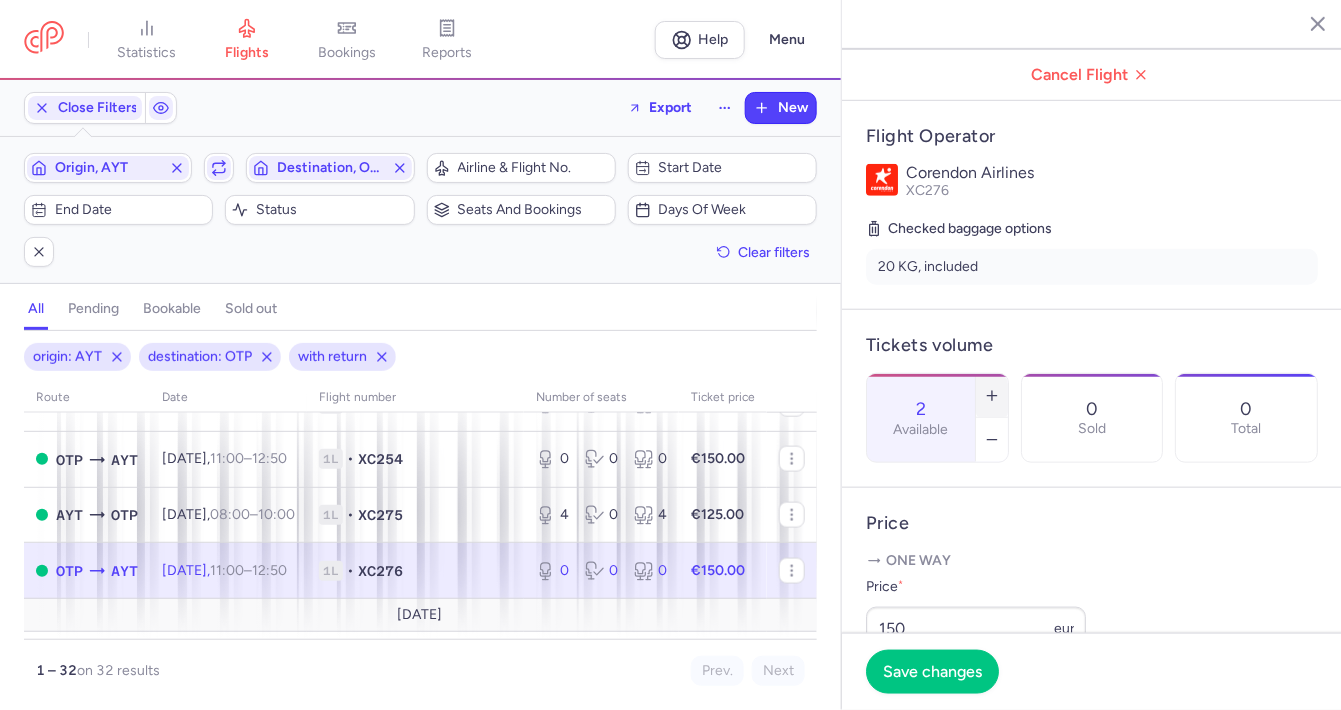 click 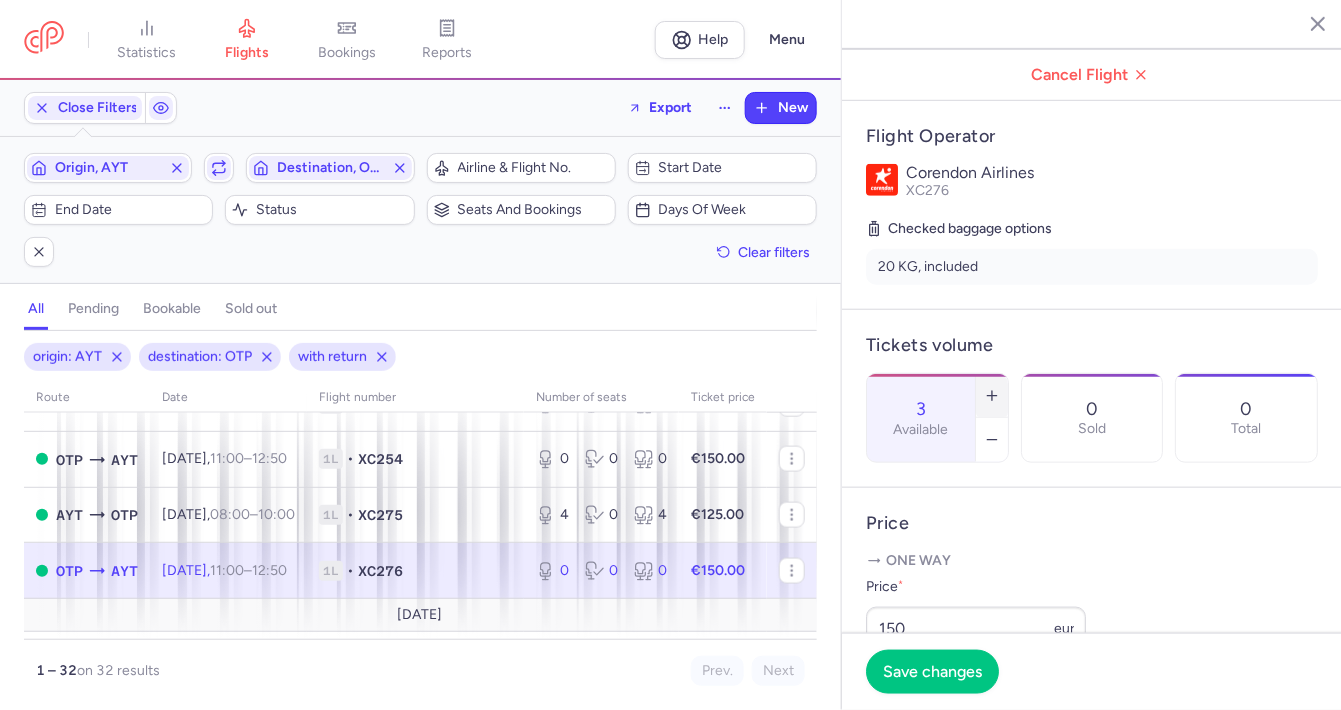 scroll, scrollTop: 666, scrollLeft: 0, axis: vertical 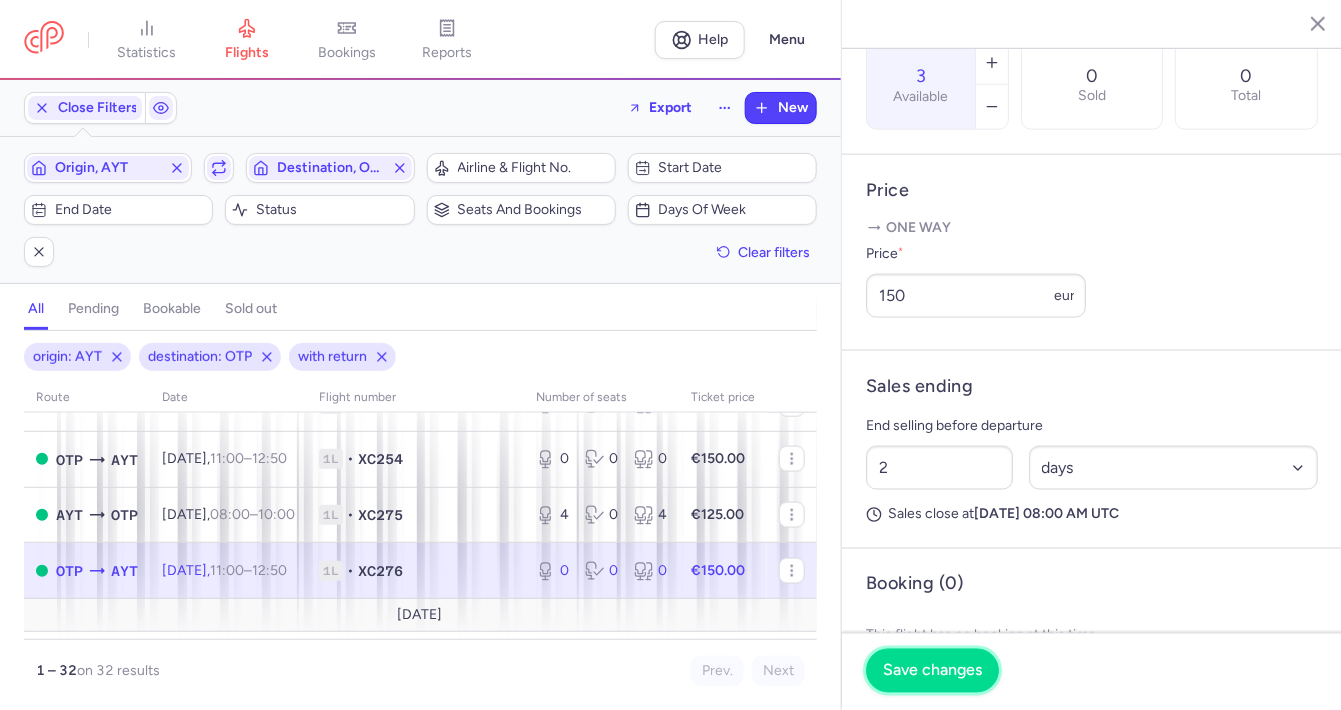 click on "Save changes" at bounding box center (932, 671) 